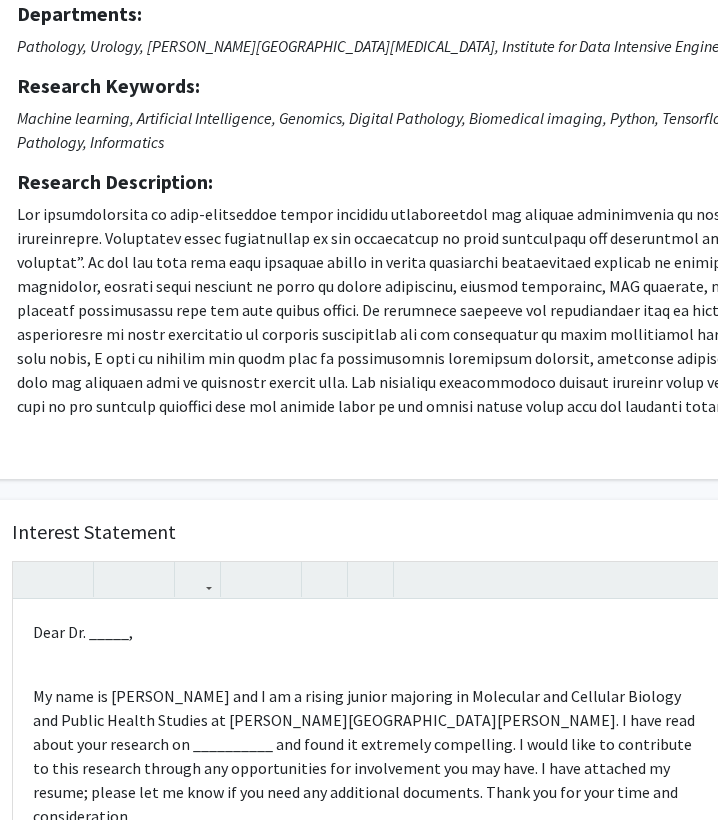 scroll, scrollTop: 213, scrollLeft: 93, axis: both 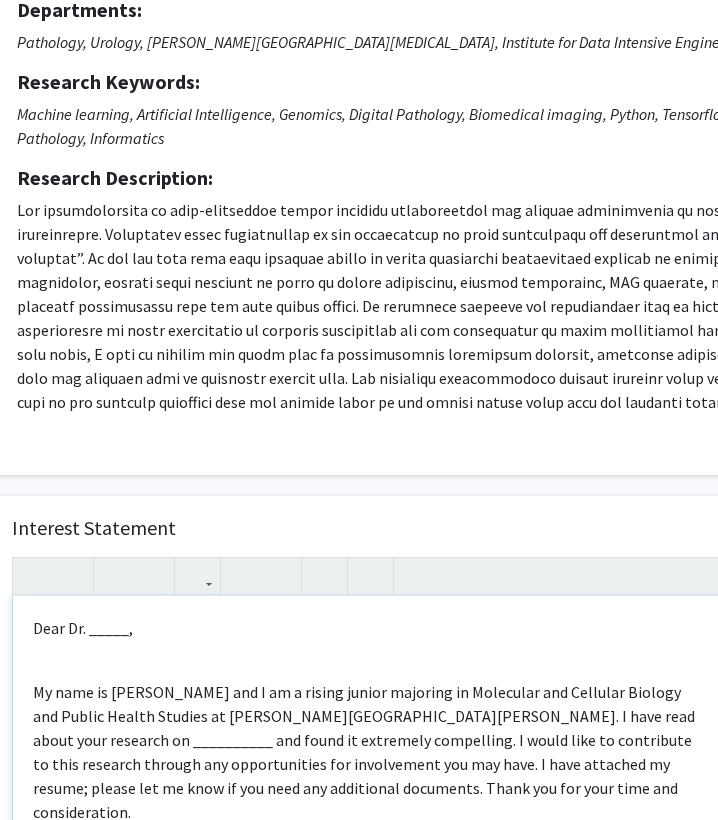 click on "Dear Dr. _____," at bounding box center [369, 628] 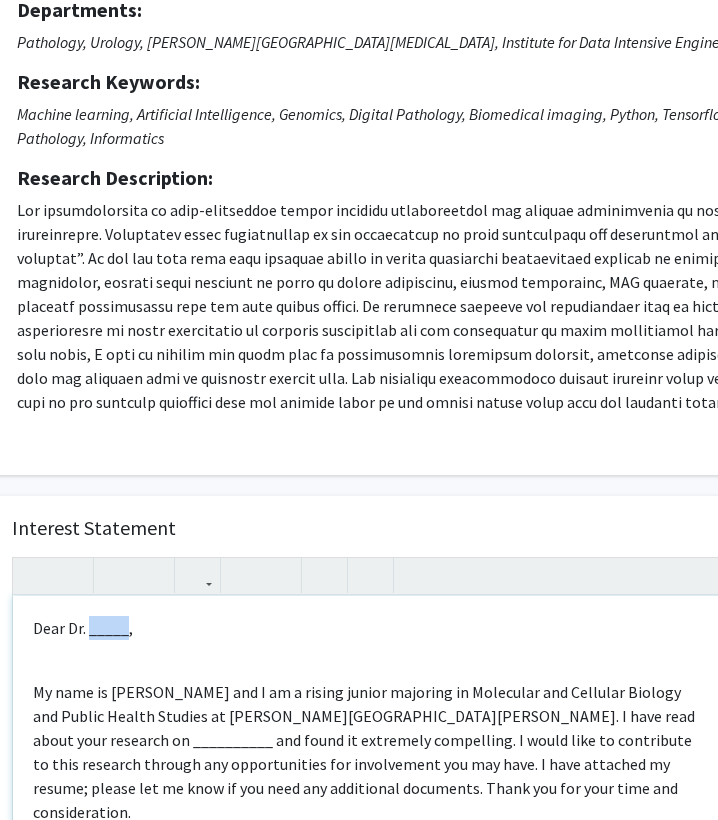 click on "Dear Dr. _____," at bounding box center (369, 628) 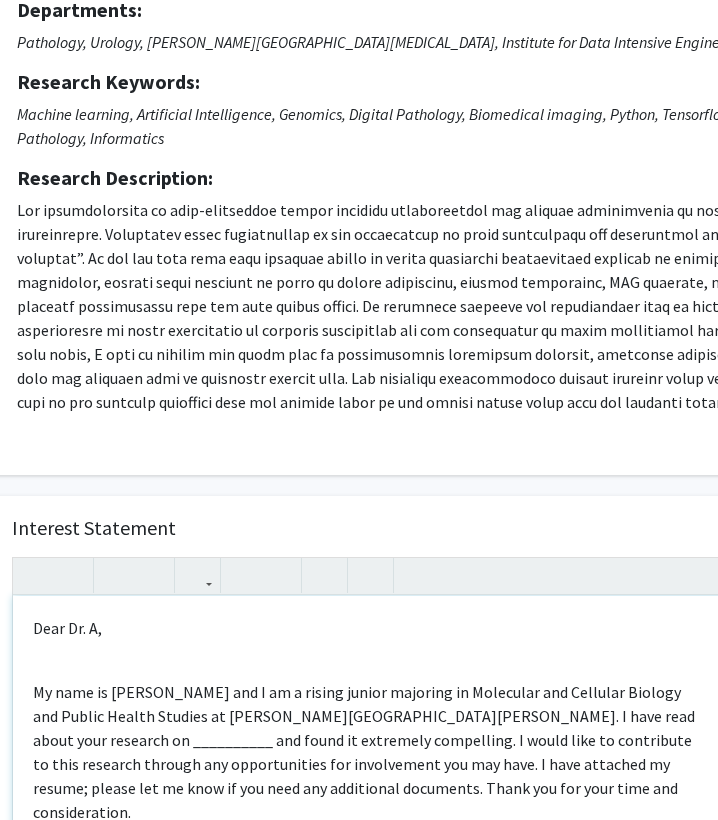 type on "<p>Dear Dr. A,</p><br><p>My name is [PERSON_NAME] and I am a rising junior majoring in Molecular and Cellular Biology and Public Health Studies at [PERSON_NAME][GEOGRAPHIC_DATA][PERSON_NAME]. I have read about your research on __________ and found it extremely compelling. I would like to contribute to this research through any opportunities for involvement you may have. I have attached my resume; please let me know if you need any additional documents. Thank you for your time and consideration.&nbsp;</p><br><br><br><p>Best Regards,</p><br><p>[PERSON_NAME]</p><br><p>[PERSON_NAME][GEOGRAPHIC_DATA][PERSON_NAME] Undergraduate Student | Class of 2027</p><br><p><br></p>" 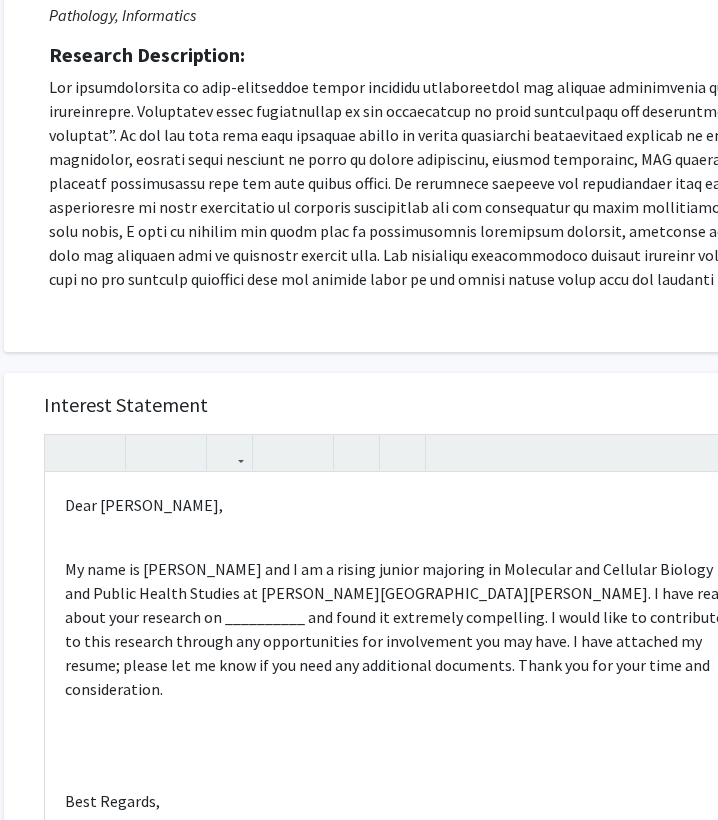 scroll, scrollTop: 341, scrollLeft: 63, axis: both 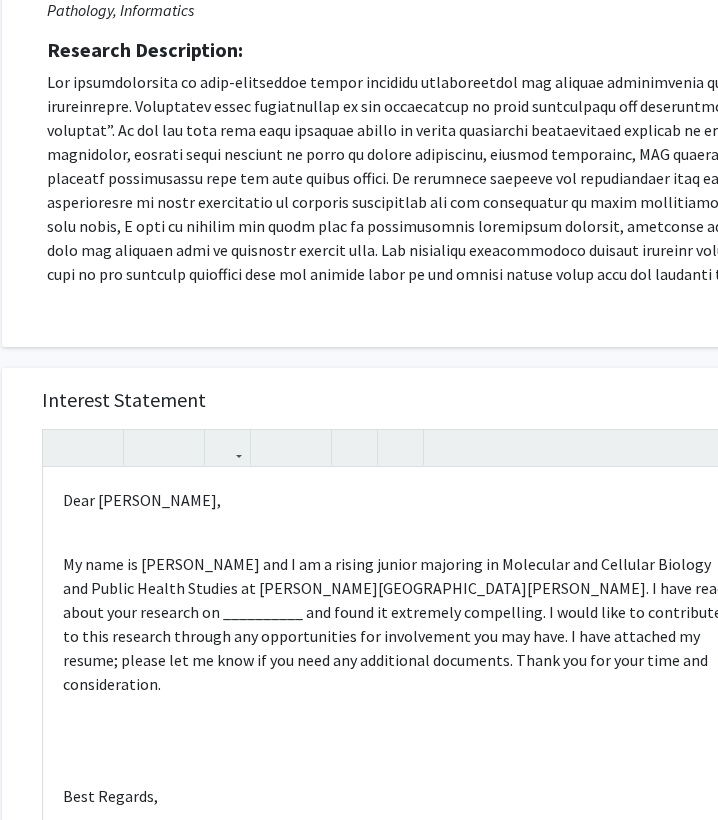 click on "Interest Statement <p>Dear [PERSON_NAME],</p><br><p>My name is [PERSON_NAME] and I am a rising junior majoring in Molecular and Cellular Biology and Public Health Studies at [PERSON_NAME][GEOGRAPHIC_DATA][PERSON_NAME]. I have read about your research on __________ and found it extremely compelling. I would like to contribute to this research through any opportunities for involvement you may have. I have attached my resume; please let me know if you need any additional documents. Thank you for your time and consideration.&nbsp;</p><br><br><br><p>Best Regards,</p><br><p>[PERSON_NAME]</p><br><p>[PERSON_NAME][GEOGRAPHIC_DATA][PERSON_NAME] Undergraduate Student | Class of 2027</p><br><p><br></p> Dear [PERSON_NAME], Best Regards, [PERSON_NAME] [PERSON_NAME][GEOGRAPHIC_DATA] Undergraduate Student | Class of 2027 Insert link Remove link Supplemental Files File Name Uploaded Date  Transcript   [DATE]   [PERSON_NAME]+Leemu+2027+Resume   [DATE]   Cancel   Save   Preview & Submit" at bounding box center [399, 850] 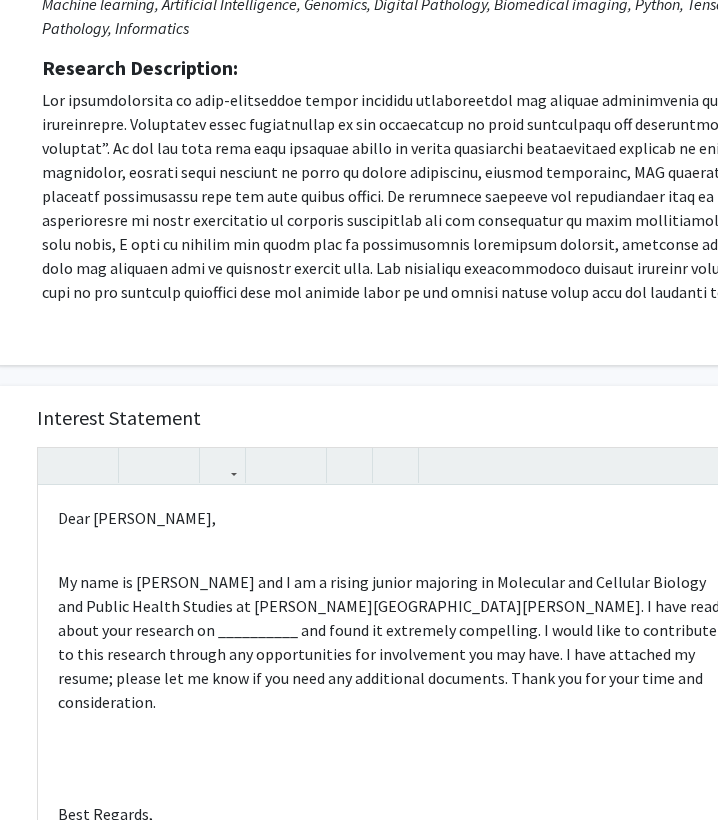 scroll, scrollTop: 317, scrollLeft: 68, axis: both 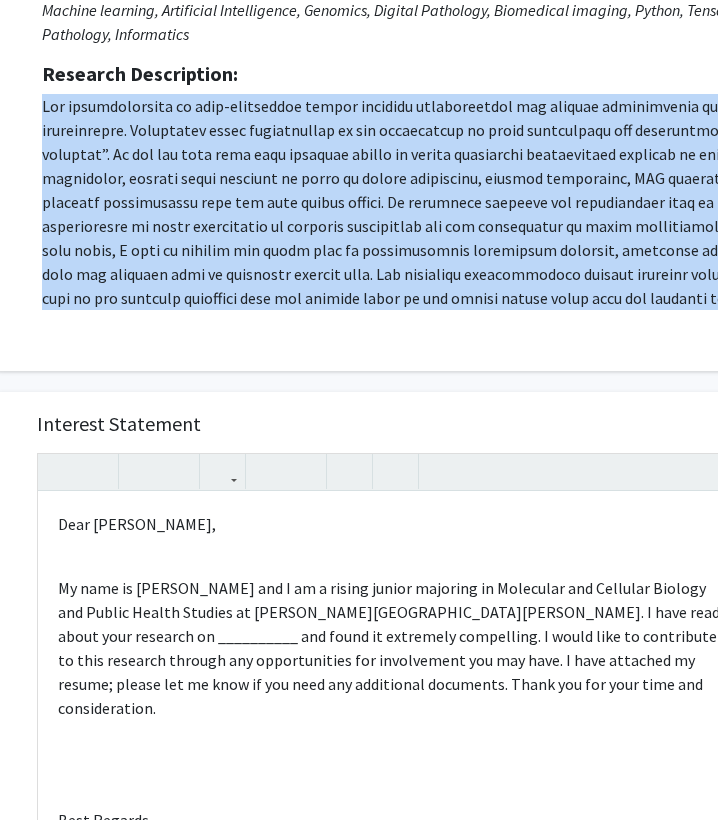 drag, startPoint x: 41, startPoint y: 106, endPoint x: 662, endPoint y: 349, distance: 666.8508 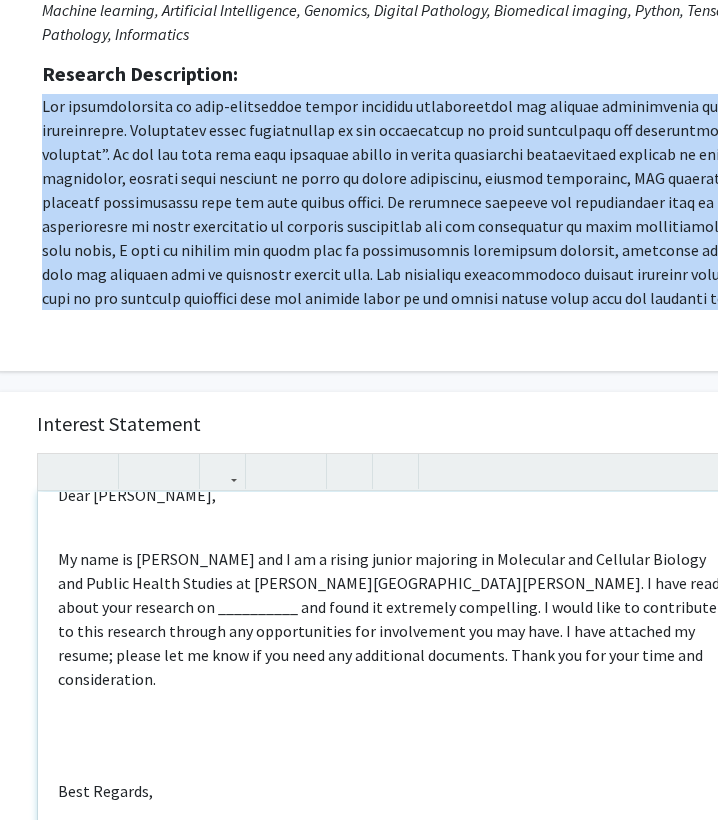 scroll, scrollTop: 30, scrollLeft: 0, axis: vertical 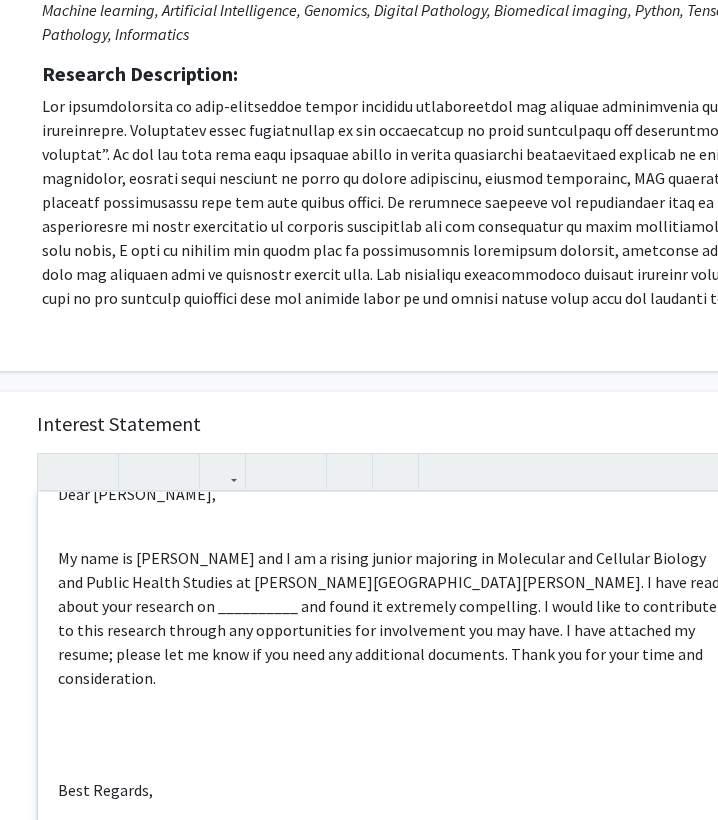 click on "My name is [PERSON_NAME] and I am a rising junior majoring in Molecular and Cellular Biology and Public Health Studies at [PERSON_NAME][GEOGRAPHIC_DATA][PERSON_NAME]. I have read about your research on __________ and found it extremely compelling. I would like to contribute to this research through any opportunities for involvement you may have. I have attached my resume; please let me know if you need any additional documents. Thank you for your time and consideration." at bounding box center [394, 618] 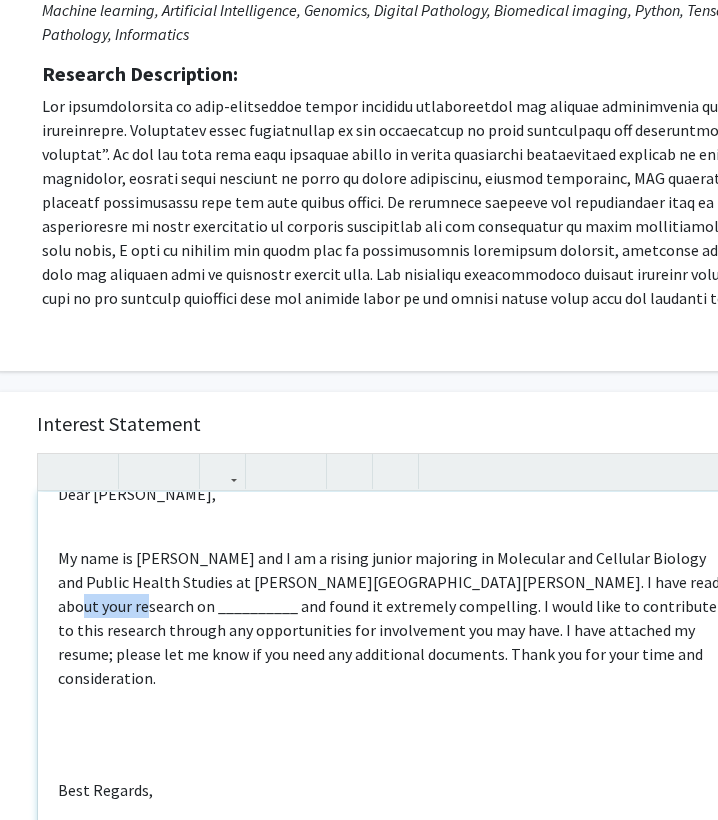 click on "My name is [PERSON_NAME] and I am a rising junior majoring in Molecular and Cellular Biology and Public Health Studies at [PERSON_NAME][GEOGRAPHIC_DATA][PERSON_NAME]. I have read about your research on __________ and found it extremely compelling. I would like to contribute to this research through any opportunities for involvement you may have. I have attached my resume; please let me know if you need any additional documents. Thank you for your time and consideration." at bounding box center (394, 618) 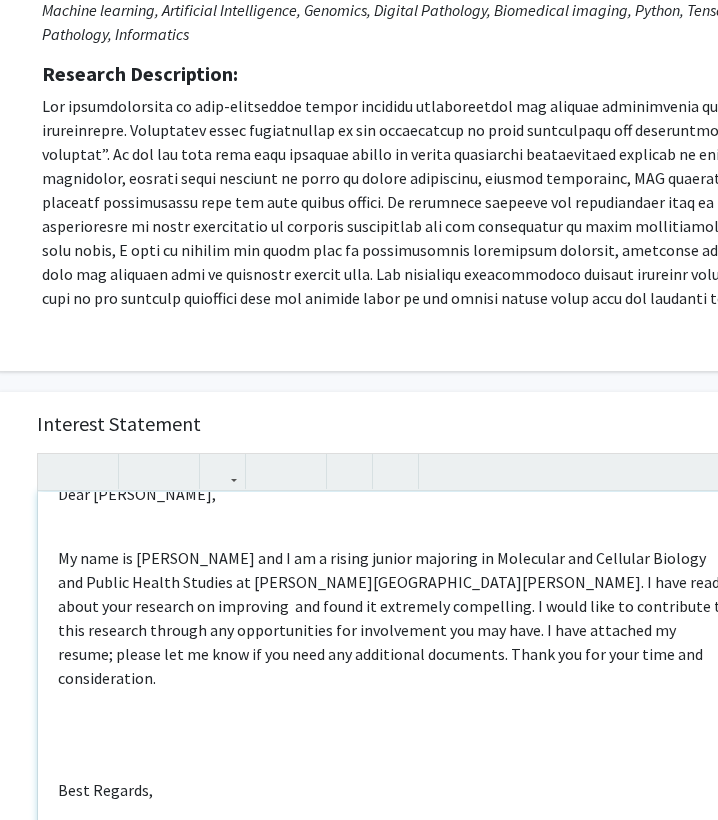 click on "My name is [PERSON_NAME] and I am a rising junior majoring in Molecular and Cellular Biology and Public Health Studies at [PERSON_NAME][GEOGRAPHIC_DATA][PERSON_NAME]. I have read about your research on improving  and found it extremely compelling. I would like to contribute to this research through any opportunities for involvement you may have. I have attached my resume; please let me know if you need any additional documents. Thank you for your time and consideration." at bounding box center (394, 618) 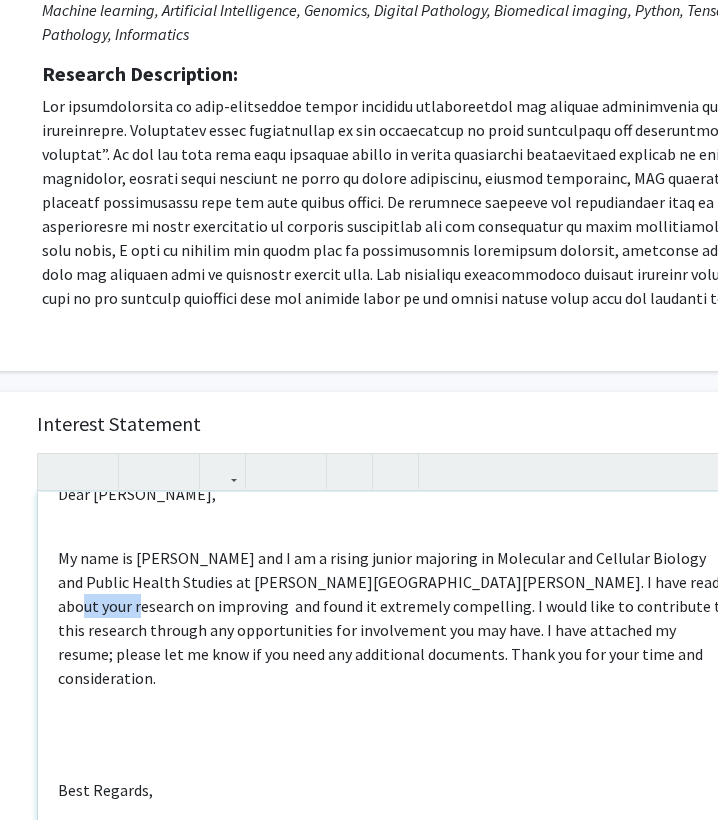 click on "My name is [PERSON_NAME] and I am a rising junior majoring in Molecular and Cellular Biology and Public Health Studies at [PERSON_NAME][GEOGRAPHIC_DATA][PERSON_NAME]. I have read about your research on improving  and found it extremely compelling. I would like to contribute to this research through any opportunities for involvement you may have. I have attached my resume; please let me know if you need any additional documents. Thank you for your time and consideration." at bounding box center (394, 618) 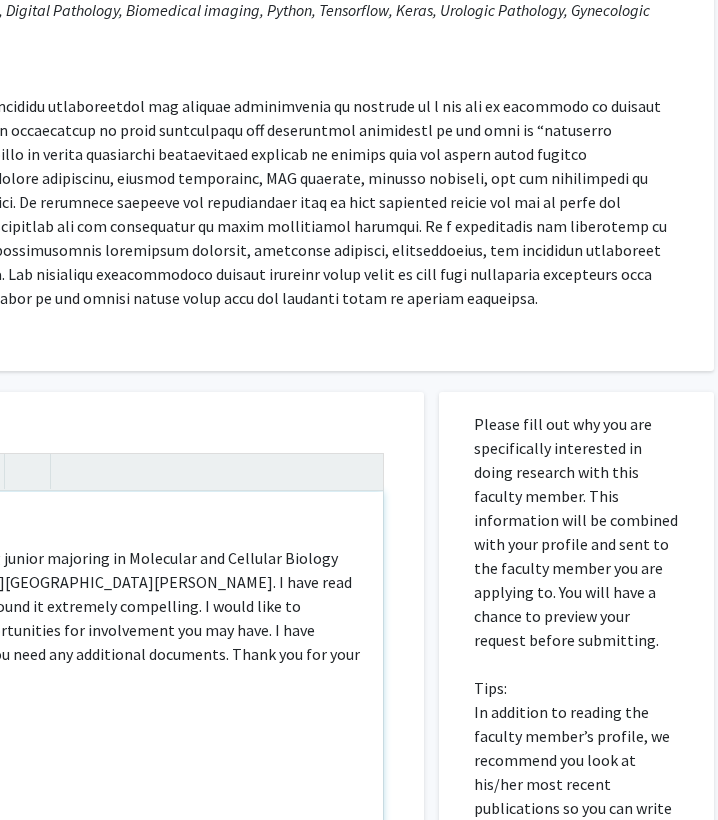 scroll, scrollTop: 317, scrollLeft: 0, axis: vertical 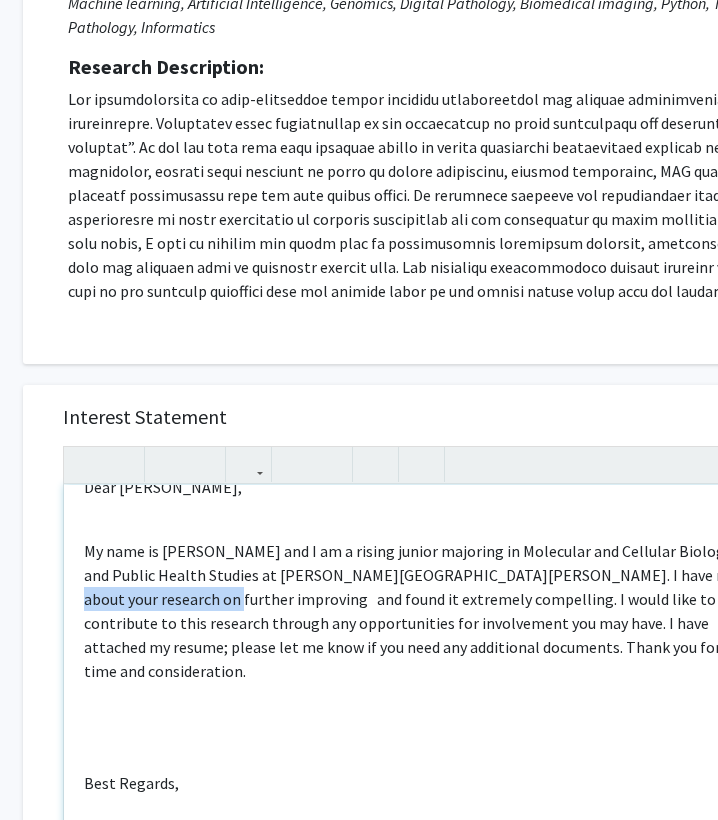 drag, startPoint x: 636, startPoint y: 581, endPoint x: 162, endPoint y: 602, distance: 474.46497 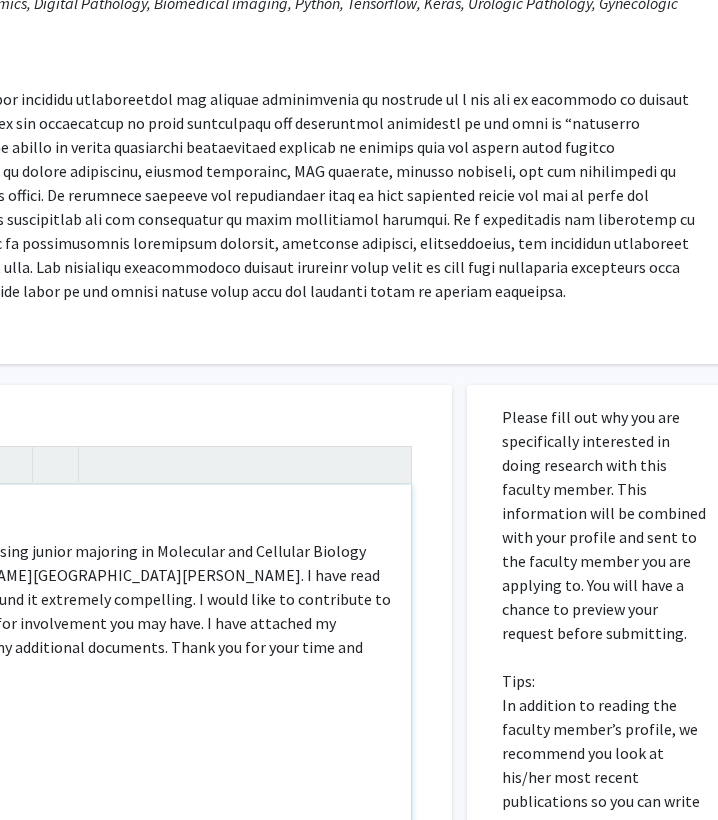 scroll, scrollTop: 324, scrollLeft: 0, axis: vertical 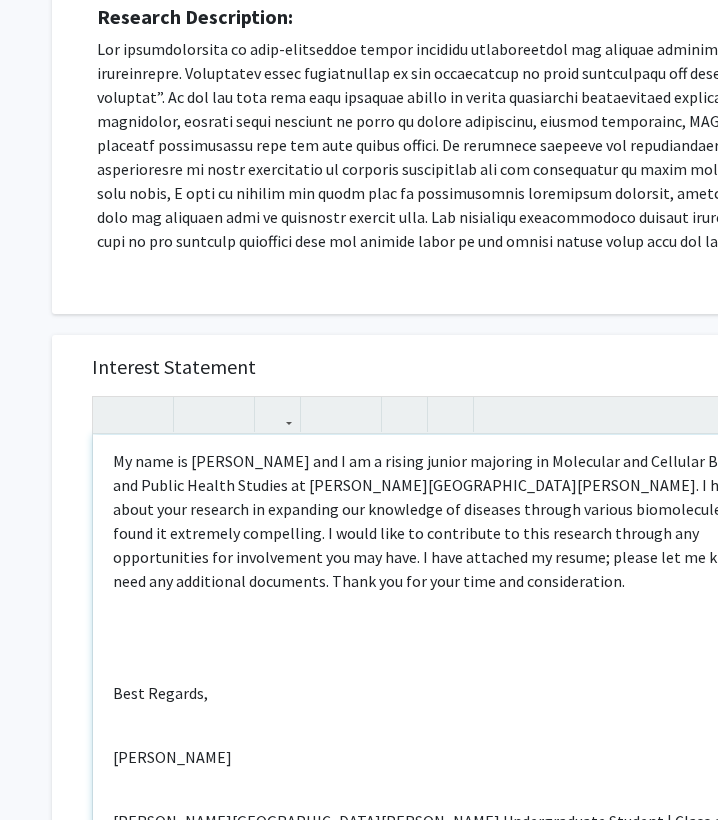 click on "Dear [PERSON_NAME], My name is [PERSON_NAME] and I am a rising junior majoring in Molecular and Cellular Biology and Public Health Studies at [PERSON_NAME][GEOGRAPHIC_DATA][PERSON_NAME]. I have read about your research in expanding our knowledge of diseases through various biomolecules, and found it extremely compelling. I would like to contribute to this research through any opportunities for involvement you may have. I have attached my resume; please let me know if you need any additional documents. Thank you for your time and consideration.  Best Regards, [PERSON_NAME] [PERSON_NAME][GEOGRAPHIC_DATA] Undergraduate Student | Class of 2027" at bounding box center (449, 664) 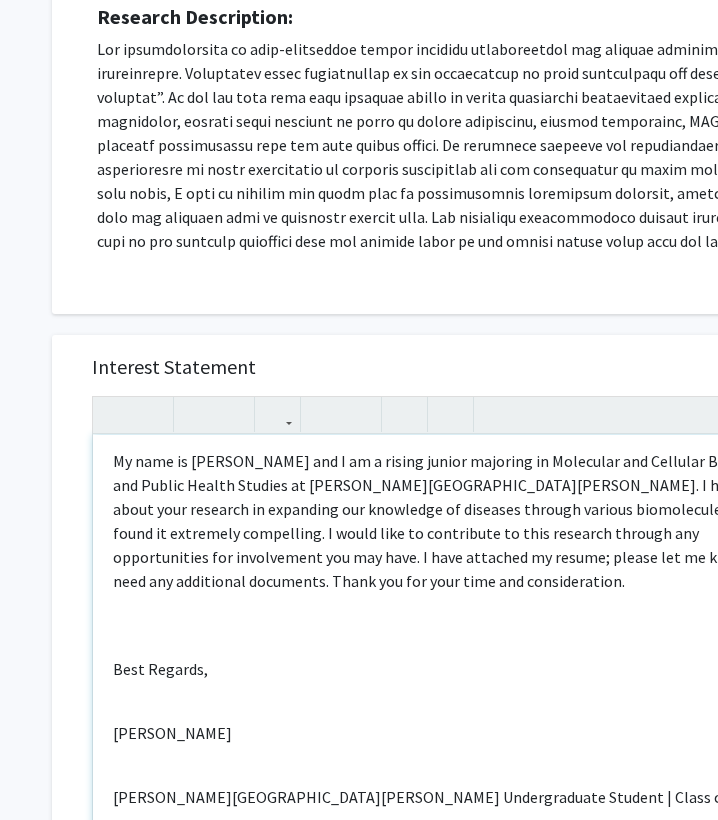 scroll, scrollTop: 62, scrollLeft: 0, axis: vertical 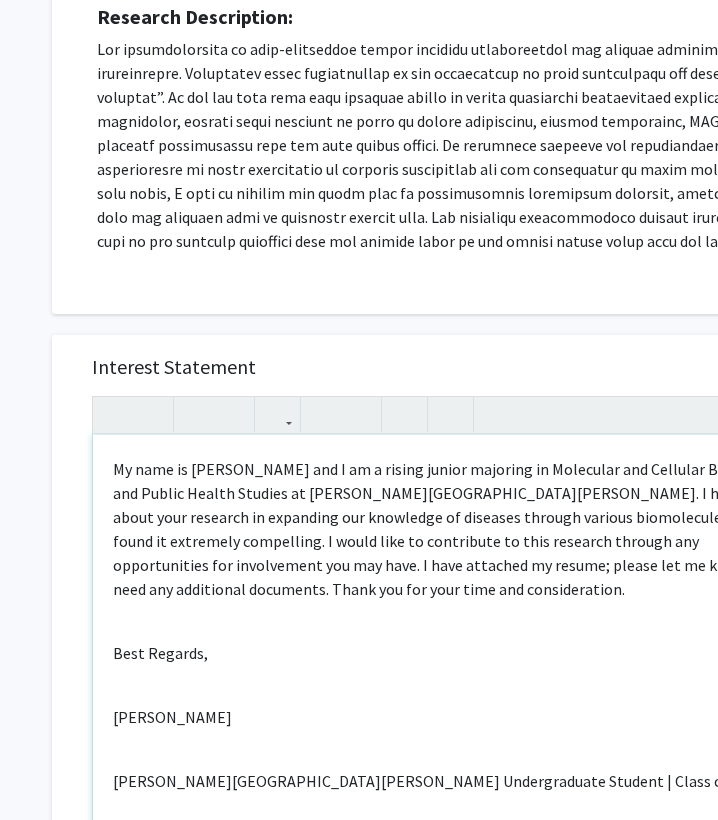 click on "Dear [PERSON_NAME], My name is [PERSON_NAME] and I am a rising junior majoring in Molecular and Cellular Biology and Public Health Studies at [PERSON_NAME][GEOGRAPHIC_DATA][PERSON_NAME]. I have read about your research in expanding our knowledge of diseases through various biomolecules, and found it extremely compelling. I would like to contribute to this research through any opportunities for involvement you may have. I have attached my resume; please let me know if you need any additional documents. Thank you for your time and consideration.  Best Regards, [PERSON_NAME] [PERSON_NAME][GEOGRAPHIC_DATA] Undergraduate Student | Class of 2027" at bounding box center [449, 664] 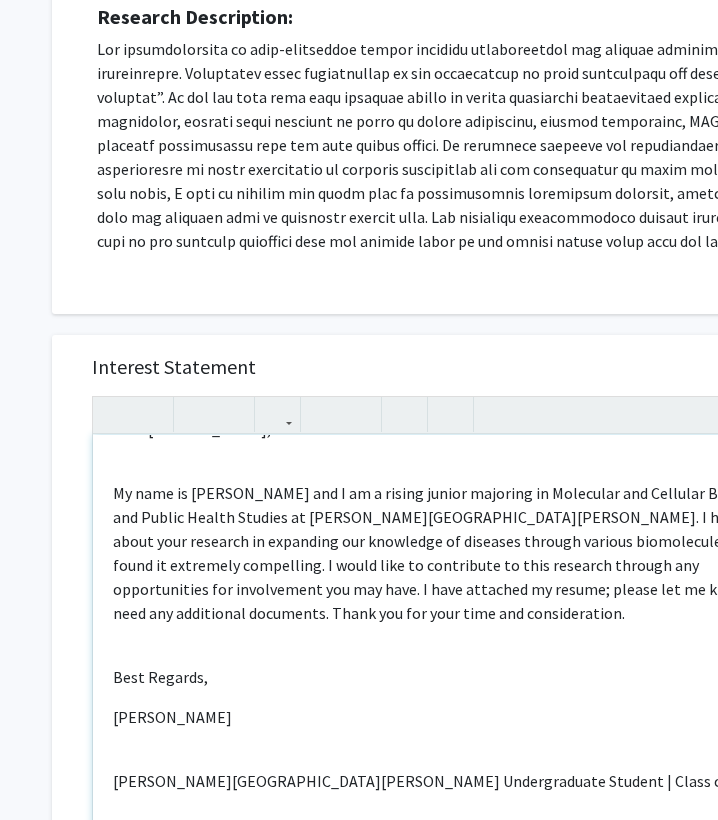 click on "Dear [PERSON_NAME], My name is [PERSON_NAME] and I am a rising junior majoring in Molecular and Cellular Biology and Public Health Studies at [PERSON_NAME][GEOGRAPHIC_DATA][PERSON_NAME]. I have read about your research in expanding our knowledge of diseases through various biomolecules, and found it extremely compelling. I would like to contribute to this research through any opportunities for involvement you may have. I have attached my resume; please let me know if you need any additional documents. Thank you for your time and consideration.  Best Regards, [PERSON_NAME] [PERSON_NAME][GEOGRAPHIC_DATA] Undergraduate Student | Class of 2027" at bounding box center (449, 664) 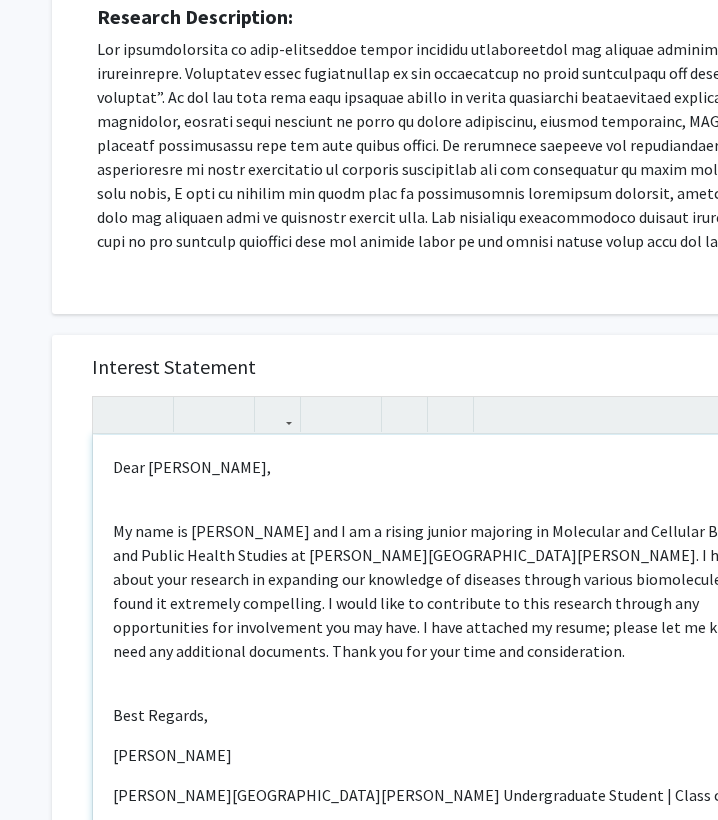 scroll, scrollTop: 0, scrollLeft: 0, axis: both 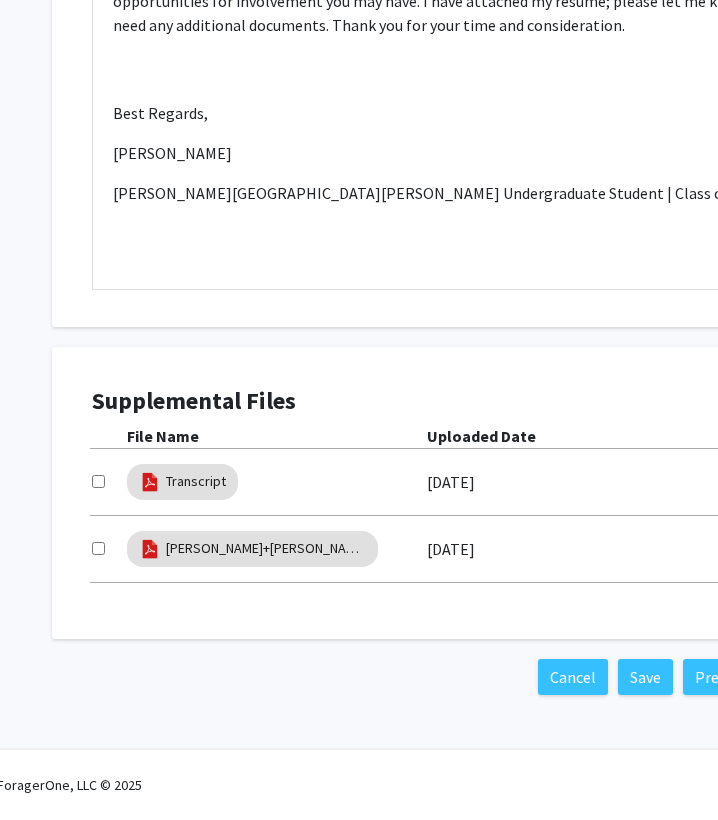 click at bounding box center [98, 548] 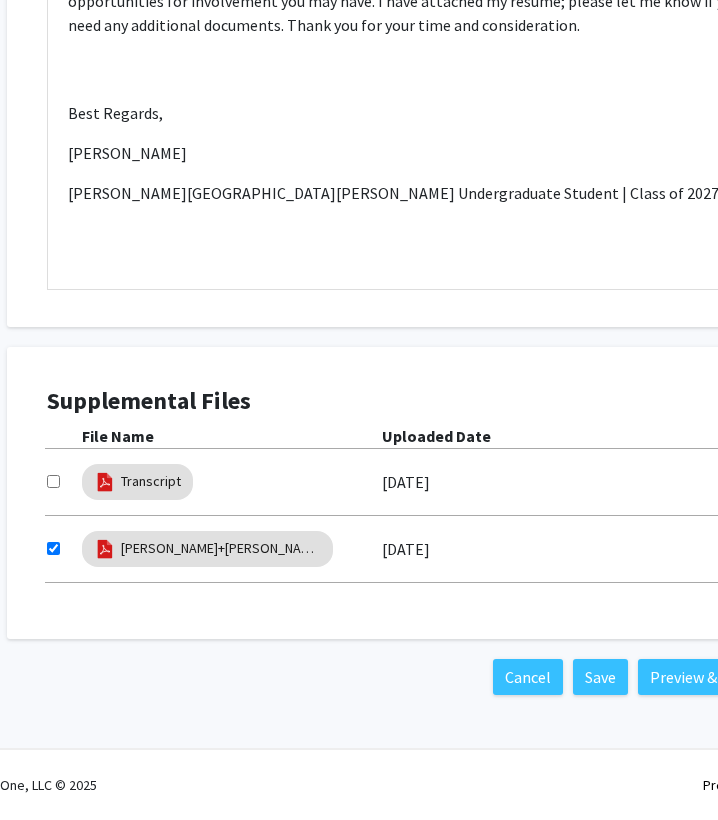 scroll, scrollTop: 980, scrollLeft: 96, axis: both 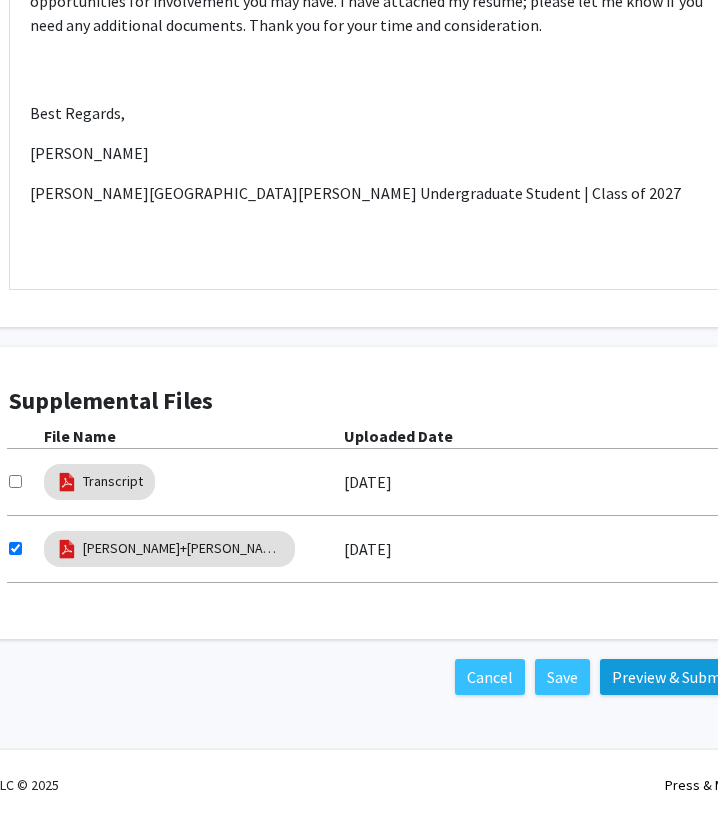 click on "Preview & Submit" at bounding box center [672, 677] 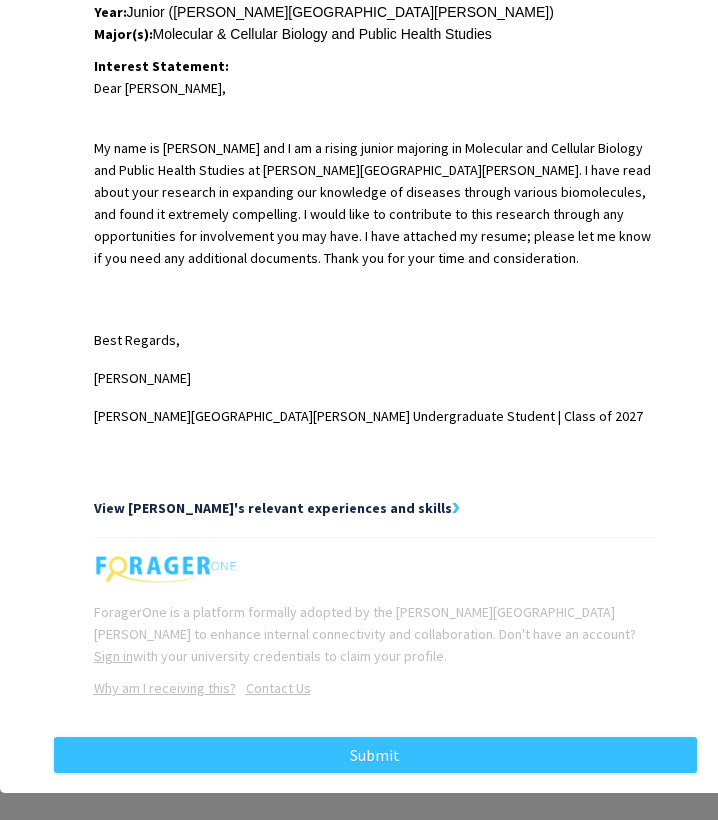 scroll, scrollTop: 491, scrollLeft: 0, axis: vertical 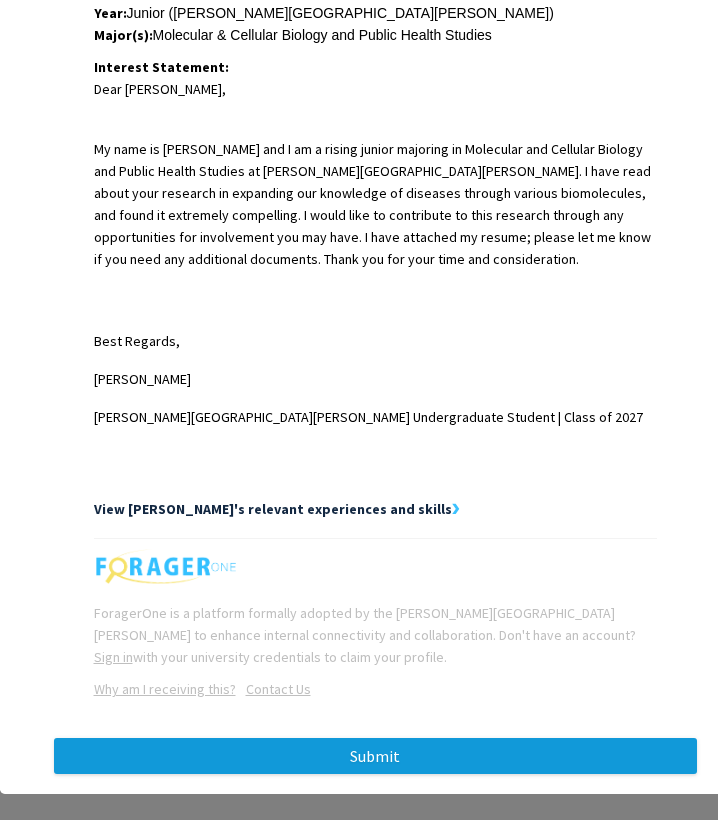click on "Submit" at bounding box center (375, 756) 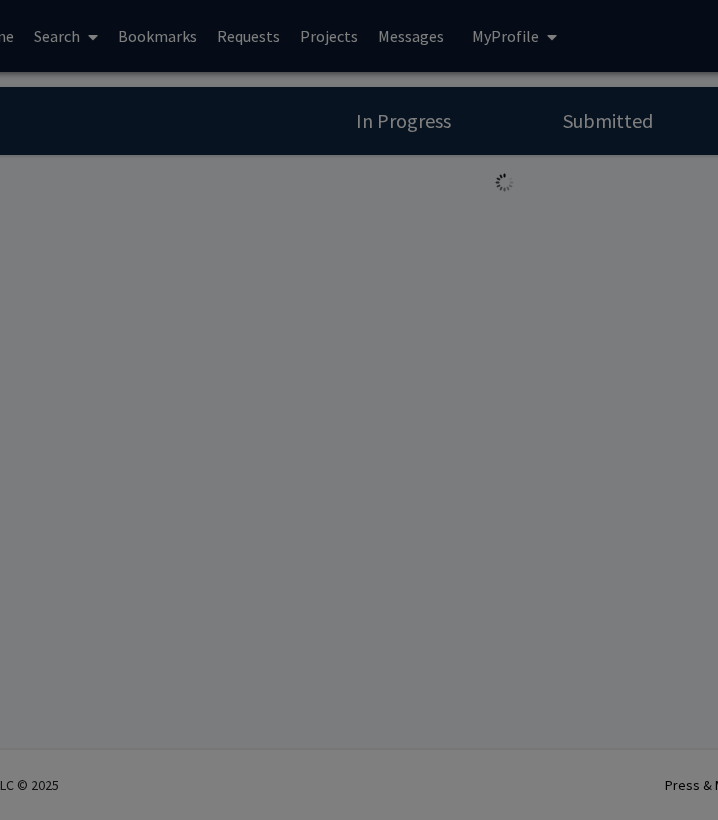scroll, scrollTop: 0, scrollLeft: 0, axis: both 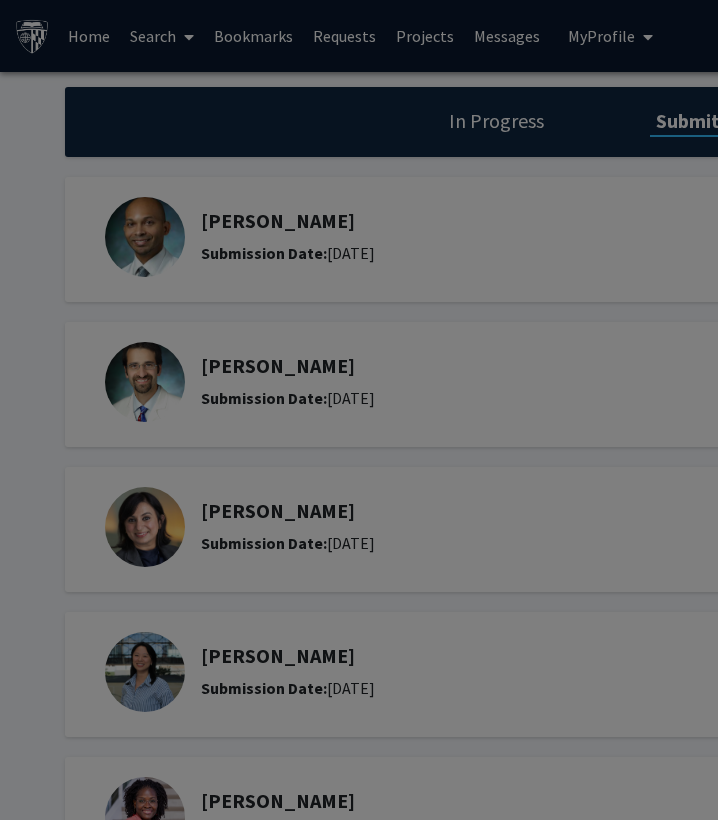 click at bounding box center [359, 410] 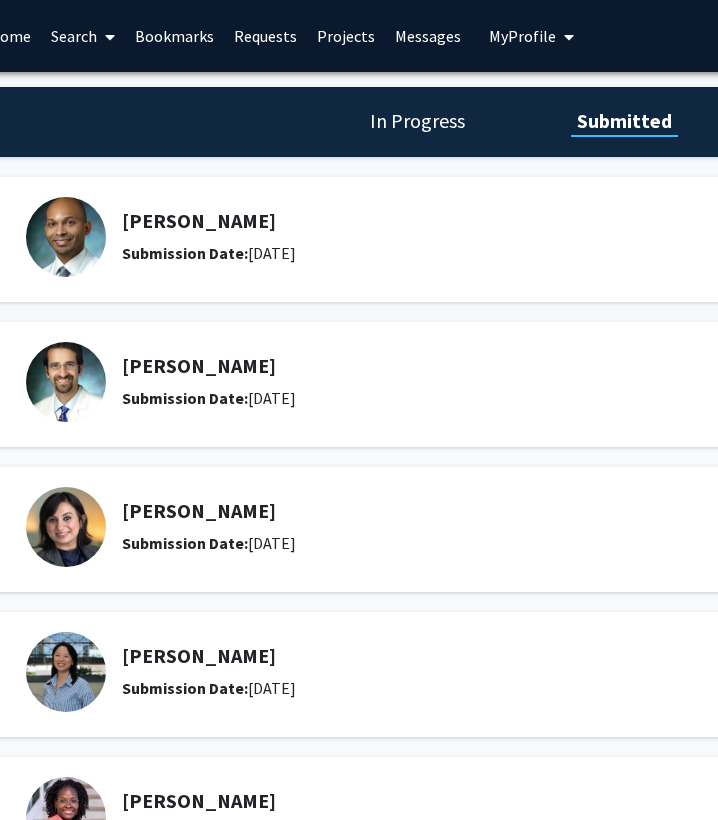 scroll, scrollTop: 0, scrollLeft: 79, axis: horizontal 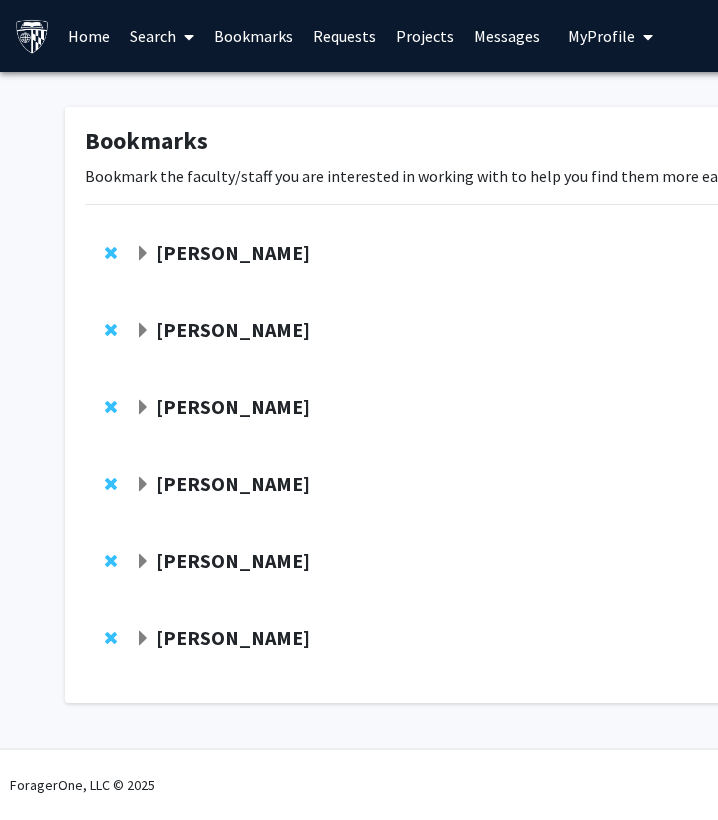 click 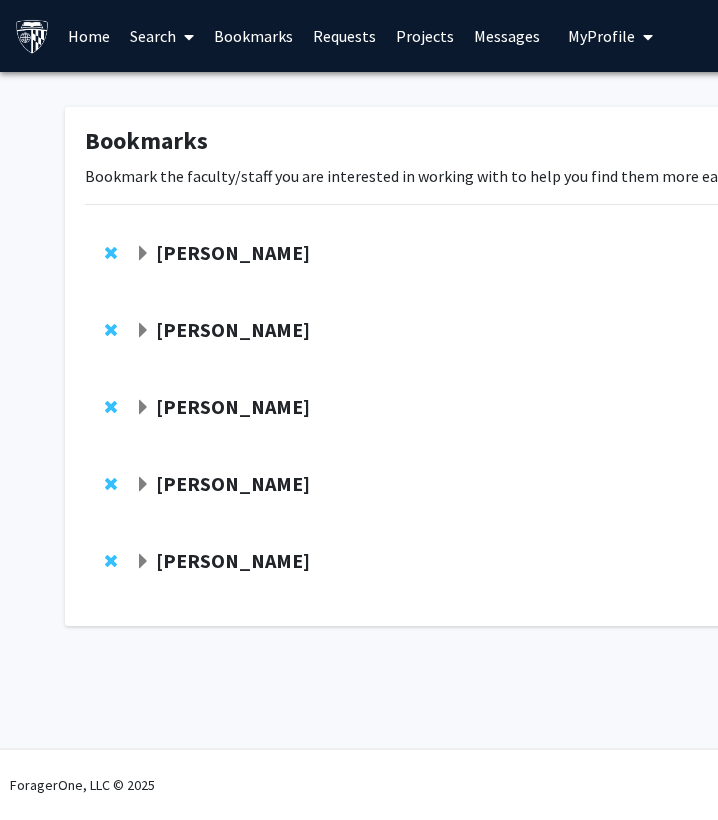click on "[PERSON_NAME]" 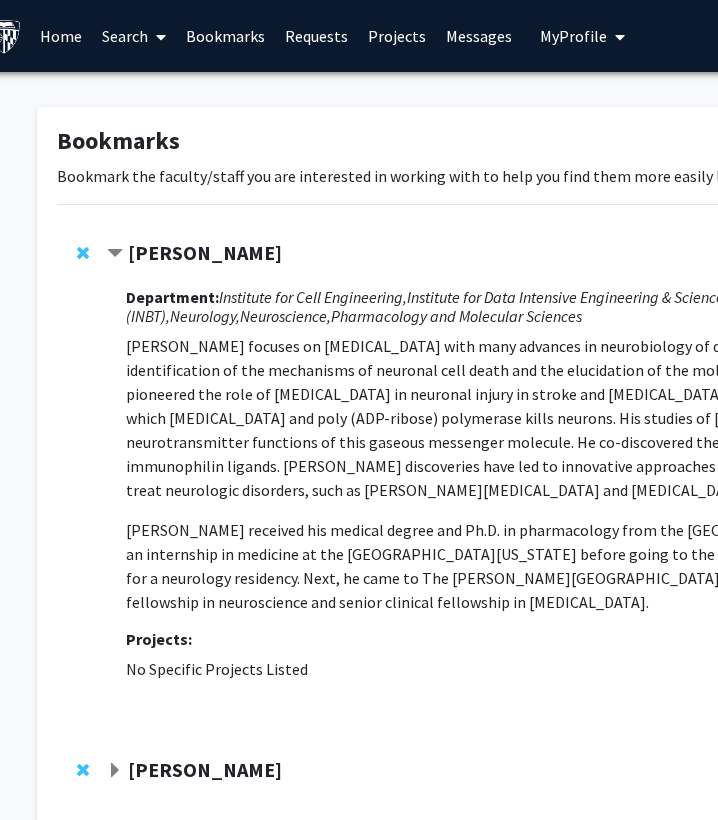 scroll, scrollTop: 0, scrollLeft: 63, axis: horizontal 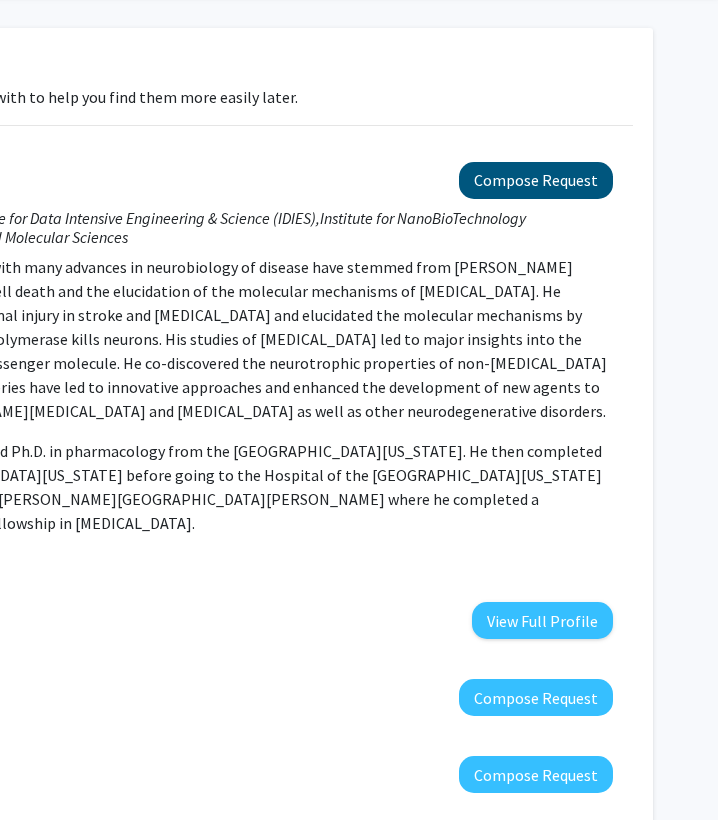 click on "Compose Request" 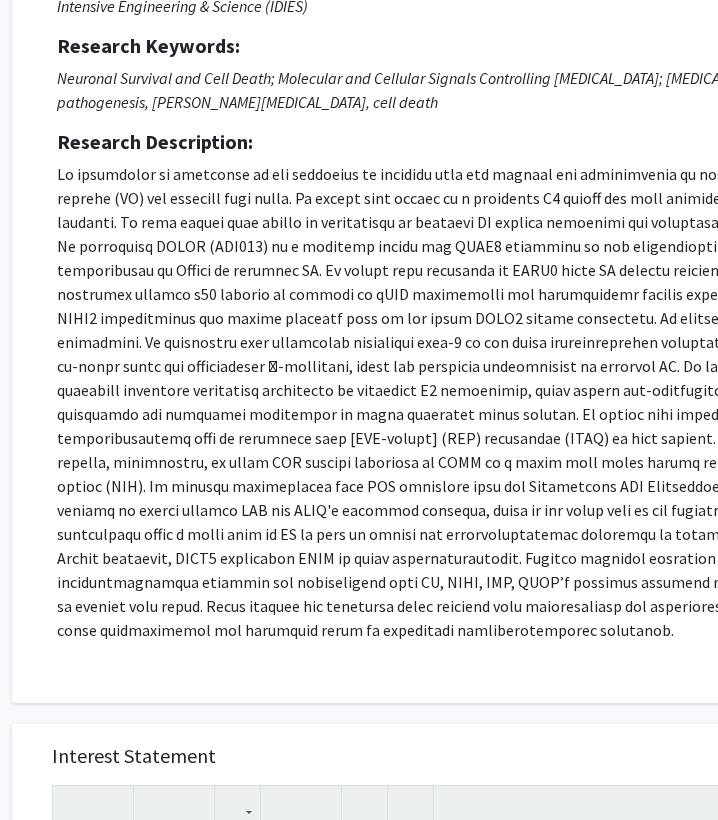 scroll, scrollTop: 271, scrollLeft: 53, axis: both 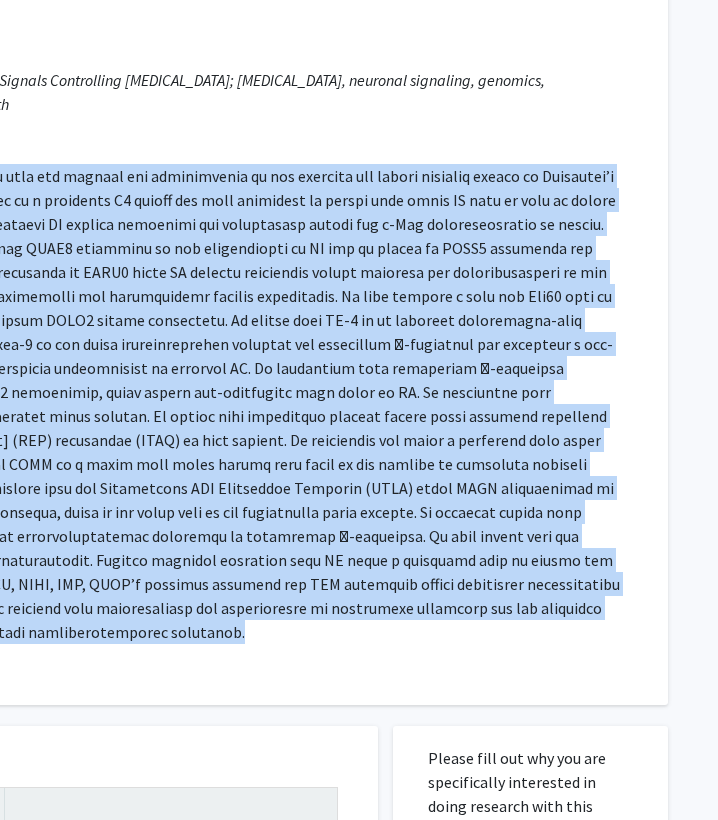 drag, startPoint x: 57, startPoint y: 175, endPoint x: 854, endPoint y: 683, distance: 945.1312 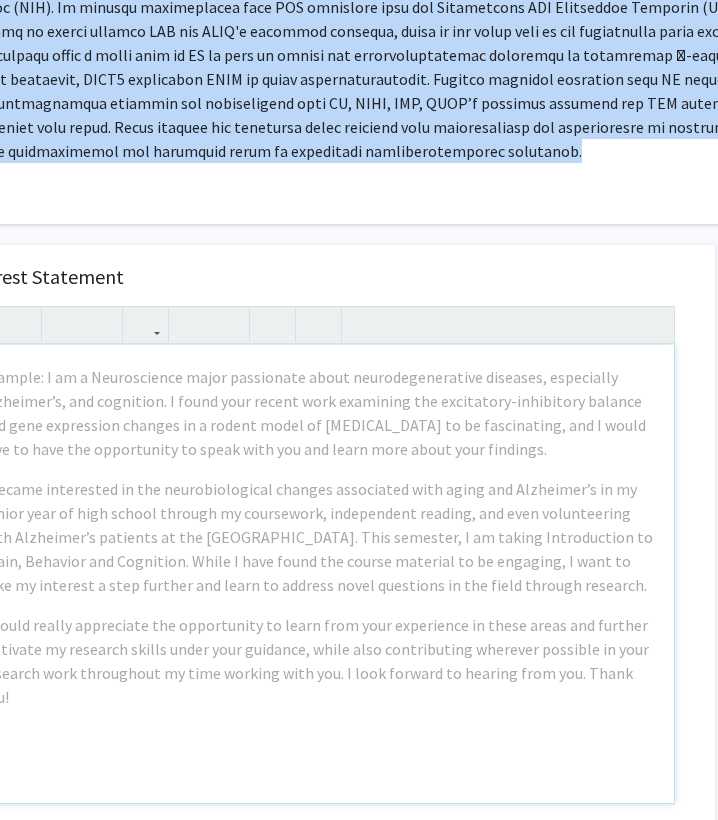 scroll, scrollTop: 752, scrollLeft: 139, axis: both 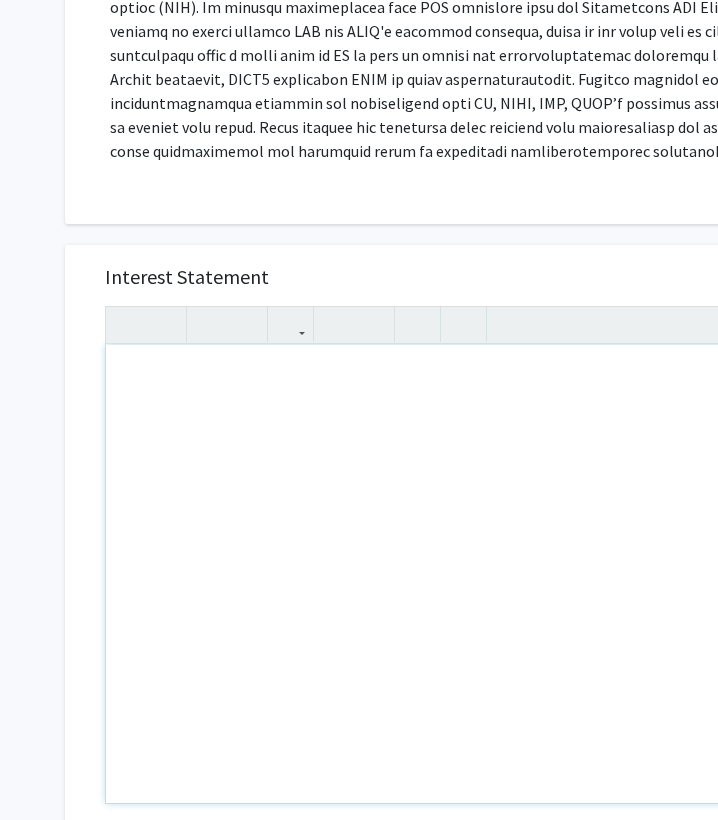 paste 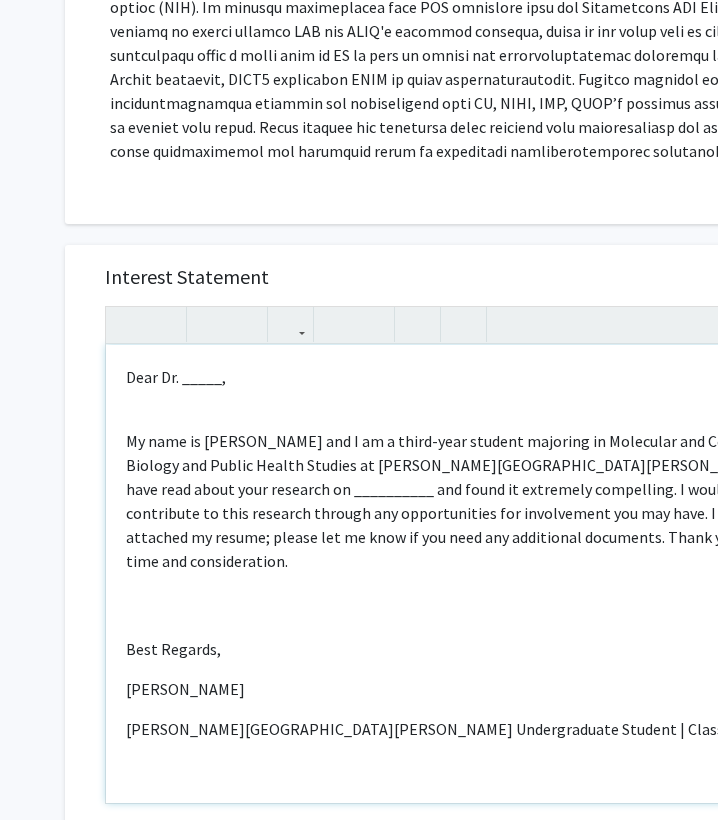 type on "<p>Dear Dr. _____,</p><br><p>My name is Leemu Wesley and I am a third-year student majoring in Molecular and Cellular Biology and Public Health Studies at Johns Hopkins University. I have read about your research on __________ and found it extremely compelling. I would like to contribute to this research through any opportunities for involvement you may have. I have attached my resume; please let me know if you need any additional documents. Thank you for your time and consideration.&nbsp;</p><br><br><p>Best Regards,</p><p>Leemu G. Wesley</p><p>Johns Hopkins University Undergraduate Student | Class of 2027</p><p><br></p>" 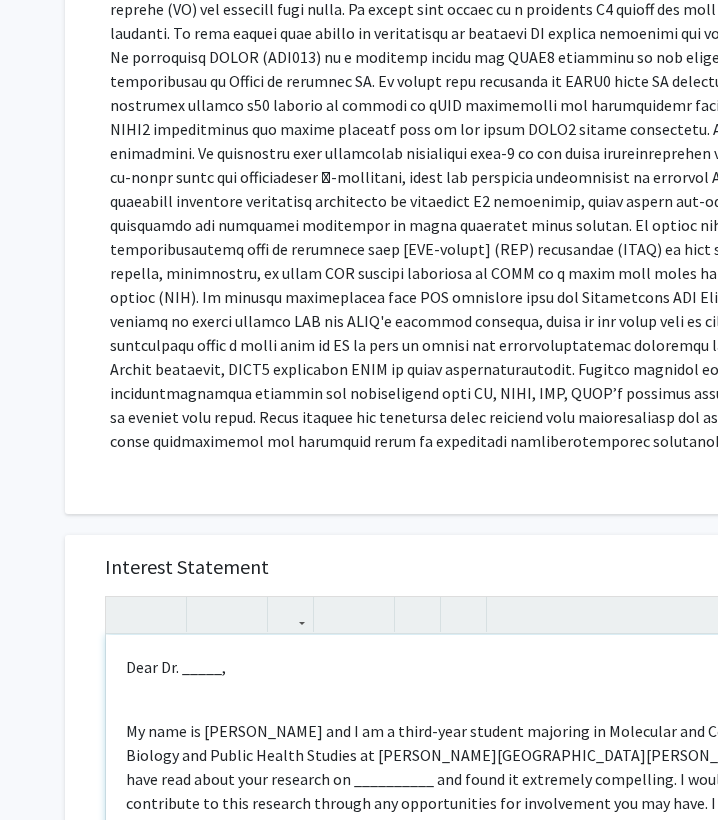 scroll, scrollTop: 463, scrollLeft: 0, axis: vertical 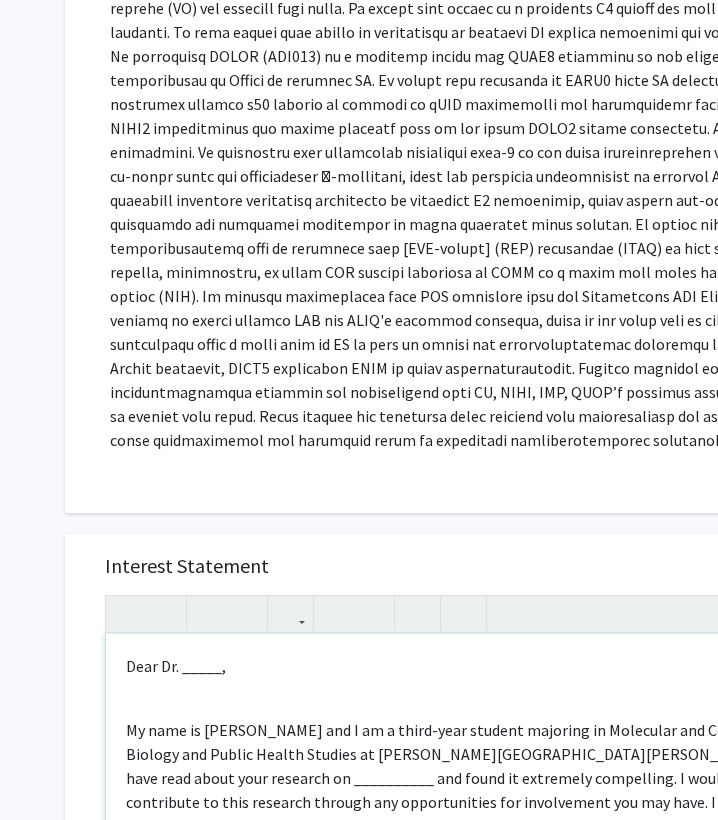 click on "Dear Dr. _____," at bounding box center (462, 666) 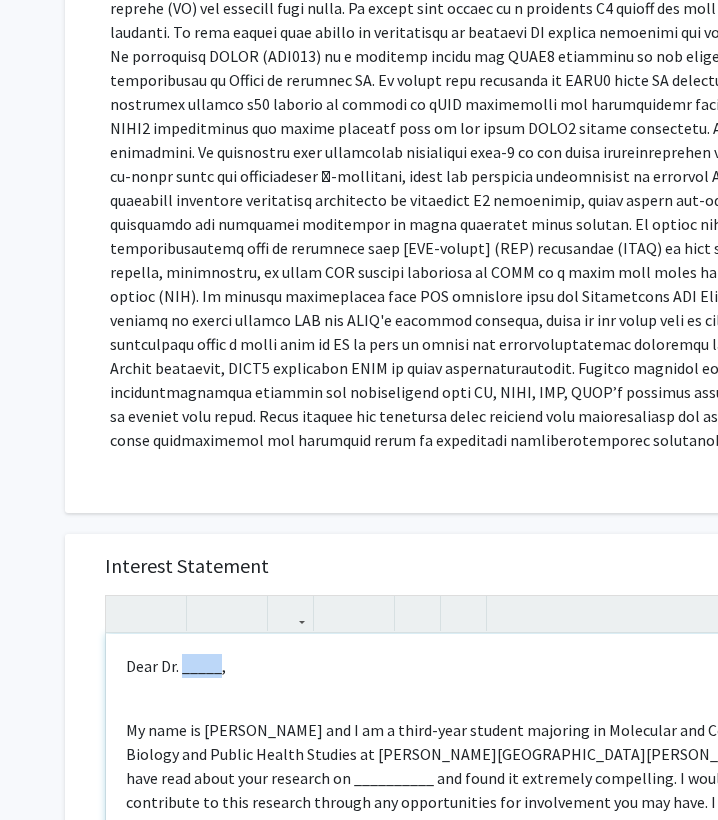 click on "Dear Dr. _____," at bounding box center [462, 666] 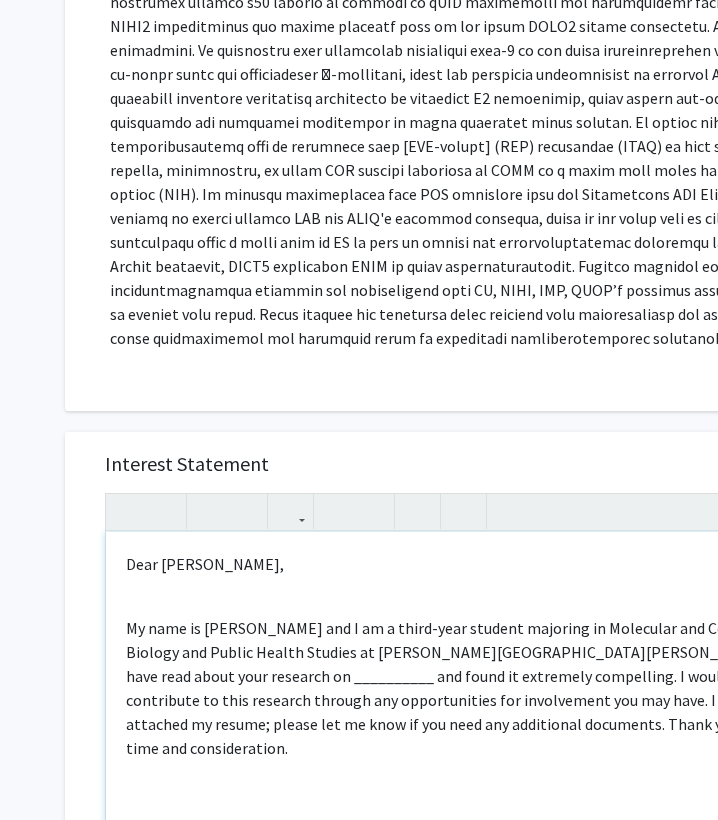 scroll, scrollTop: 615, scrollLeft: 0, axis: vertical 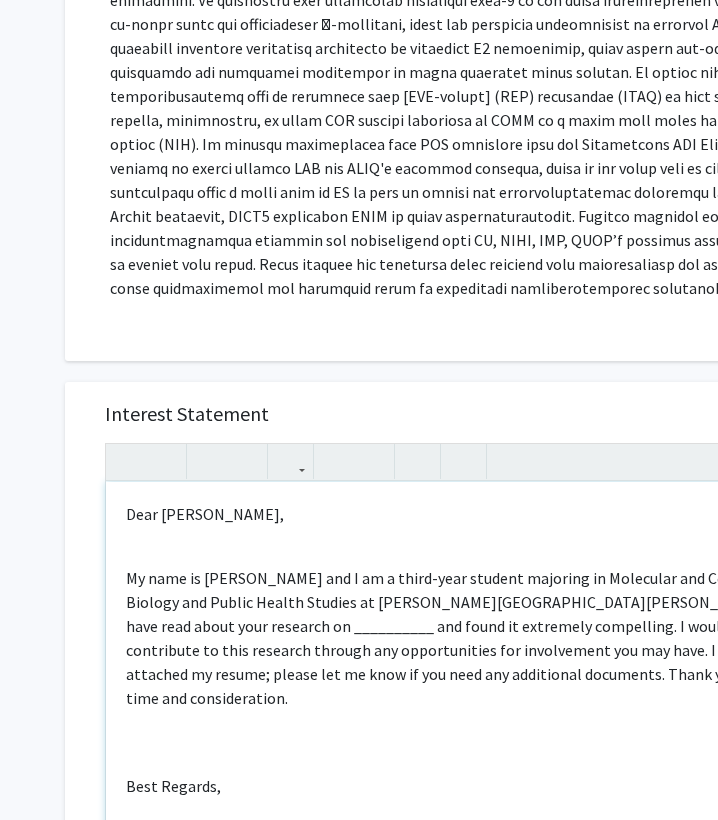 click on "My name is Leemu Wesley and I am a third-year student majoring in Molecular and Cellular Biology and Public Health Studies at Johns Hopkins University. I have read about your research on __________ and found it extremely compelling. I would like to contribute to this research through any opportunities for involvement you may have. I have attached my resume; please let me know if you need any additional documents. Thank you for your time and consideration." at bounding box center (462, 638) 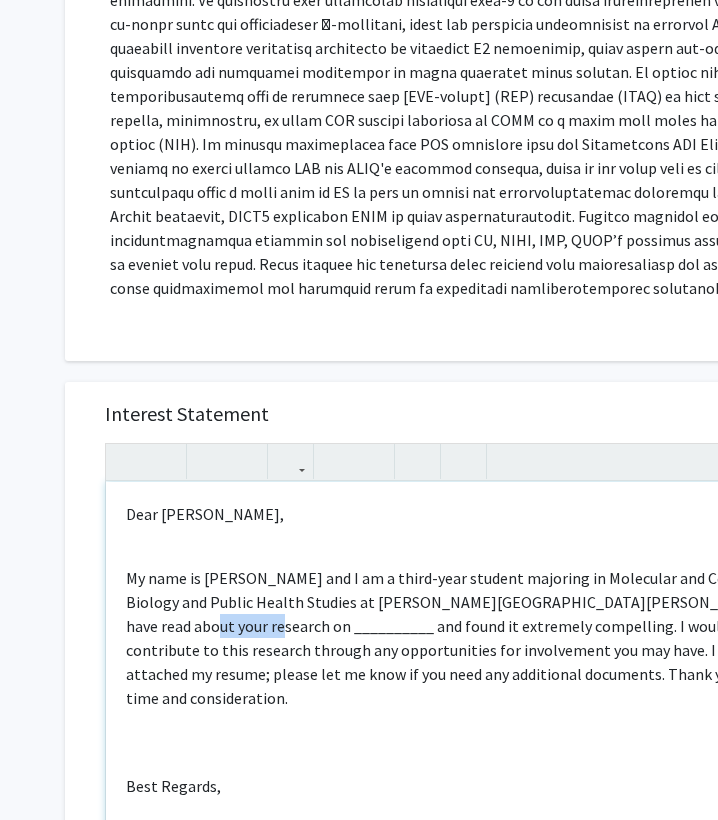 click on "My name is Leemu Wesley and I am a third-year student majoring in Molecular and Cellular Biology and Public Health Studies at Johns Hopkins University. I have read about your research on __________ and found it extremely compelling. I would like to contribute to this research through any opportunities for involvement you may have. I have attached my resume; please let me know if you need any additional documents. Thank you for your time and consideration." at bounding box center (462, 638) 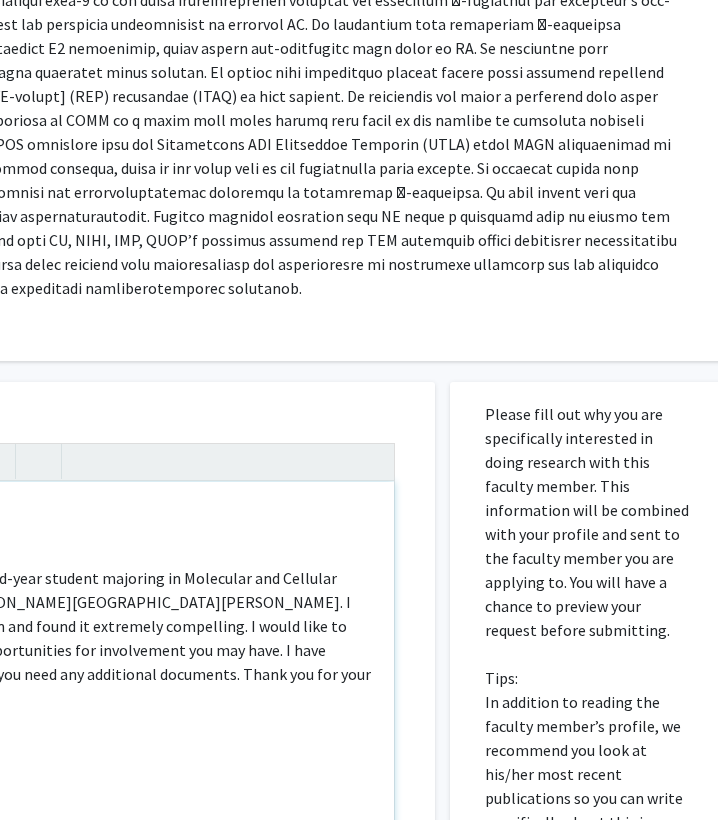 scroll, scrollTop: 615, scrollLeft: 0, axis: vertical 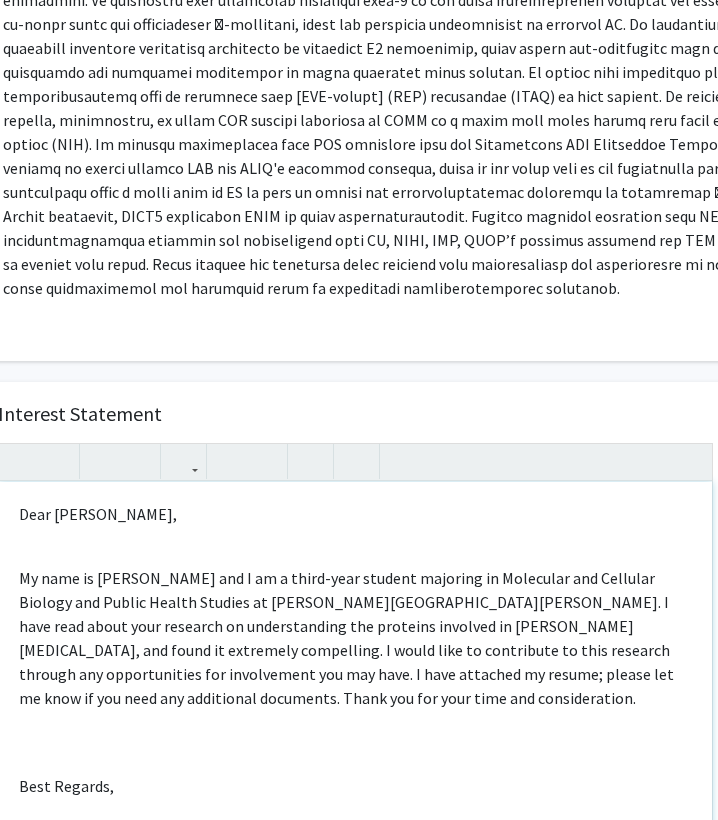 click on "My name is Leemu Wesley and I am a third-year student majoring in Molecular and Cellular Biology and Public Health Studies at Johns Hopkins University. I have read about your research on understanding the proteins involved in Parkinson's disease, and found it extremely compelling. I would like to contribute to this research through any opportunities for involvement you may have. I have attached my resume; please let me know if you need any additional documents. Thank you for your time and consideration." at bounding box center (355, 638) 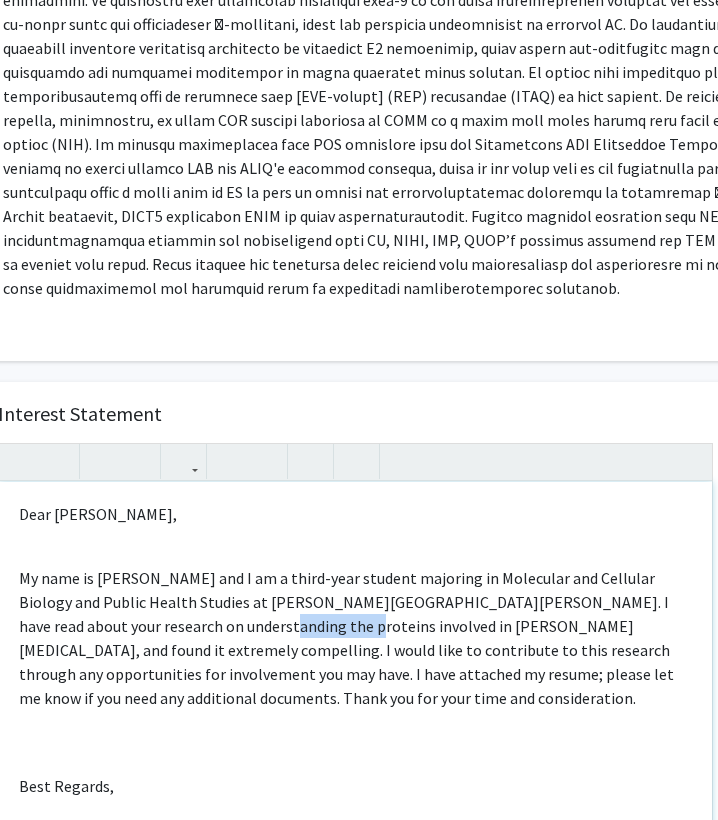 drag, startPoint x: 282, startPoint y: 606, endPoint x: 203, endPoint y: 600, distance: 79.22752 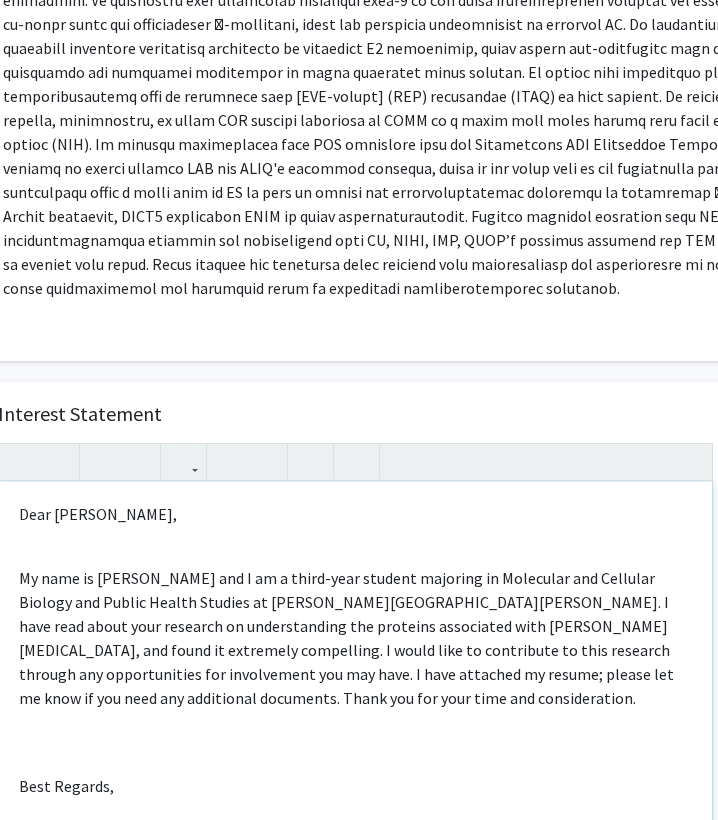 click on "My name is Leemu Wesley and I am a third-year student majoring in Molecular and Cellular Biology and Public Health Studies at Johns Hopkins University. I have read about your research on understanding the proteins associated with Parkinson's disease, and found it extremely compelling. I would like to contribute to this research through any opportunities for involvement you may have. I have attached my resume; please let me know if you need any additional documents. Thank you for your time and consideration." at bounding box center (355, 638) 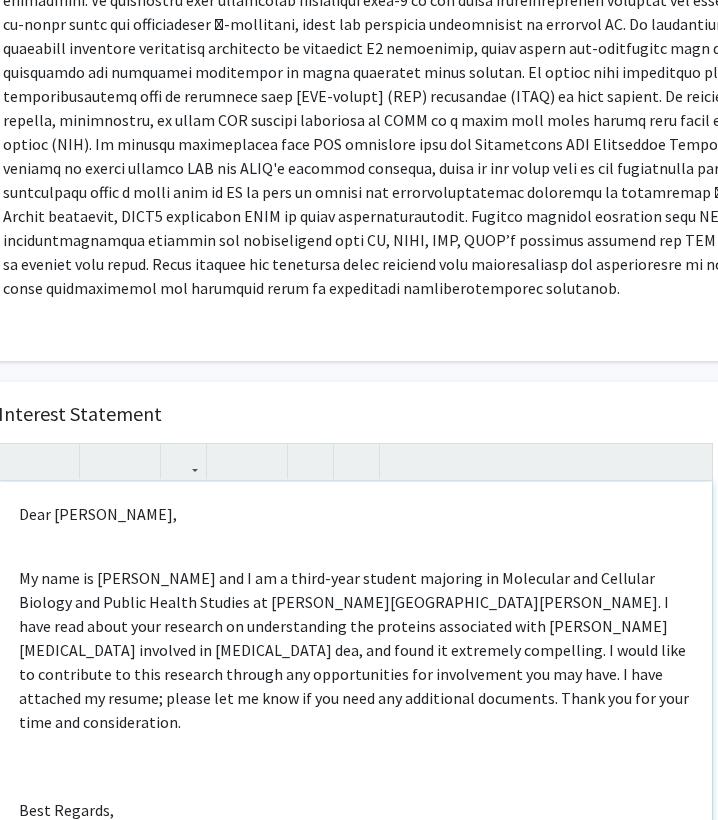 type on "<p>Dear Dr. Ted Dawson,</p><br><p>My name is Leemu Wesley and I am a third-year student majoring in Molecular and Cellular Biology and Public Health Studies at Johns Hopkins University. I have read about your research on understanding the proteins associated with Parkinson's disease involved in brain cell death, and found it extremely compelling. I would like to contribute to this research through any opportunities for involvement you may have. I have attached my resume; please let me know if you need any additional documents. Thank you for your time and consideration.&nbsp;</p><br><br><p>Best Regards,</p><p>Leemu G. Wesley</p><p>Johns Hopkins University Undergraduate Student | Class of 2027</p><p><br></p>" 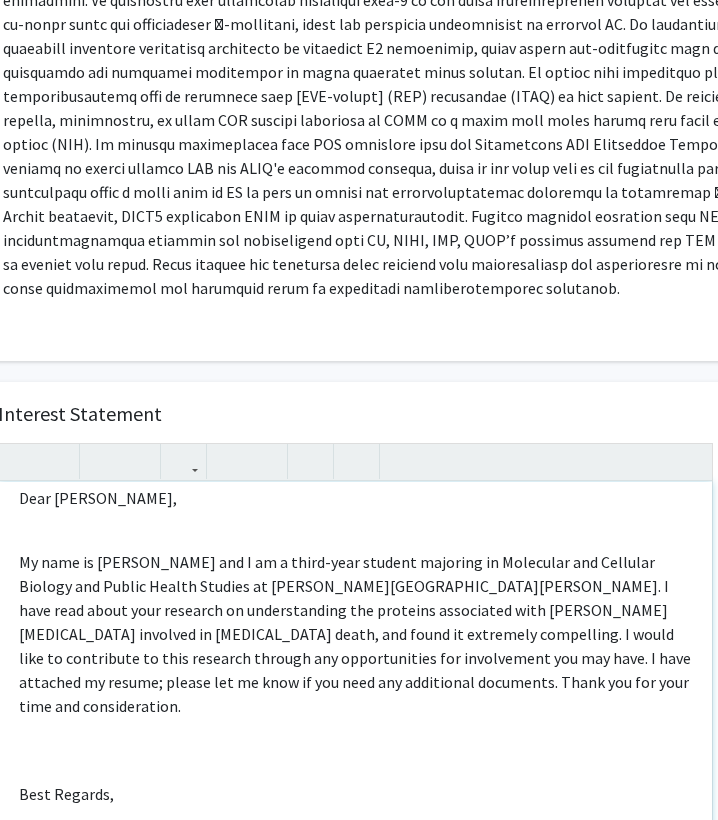 scroll, scrollTop: 14, scrollLeft: 0, axis: vertical 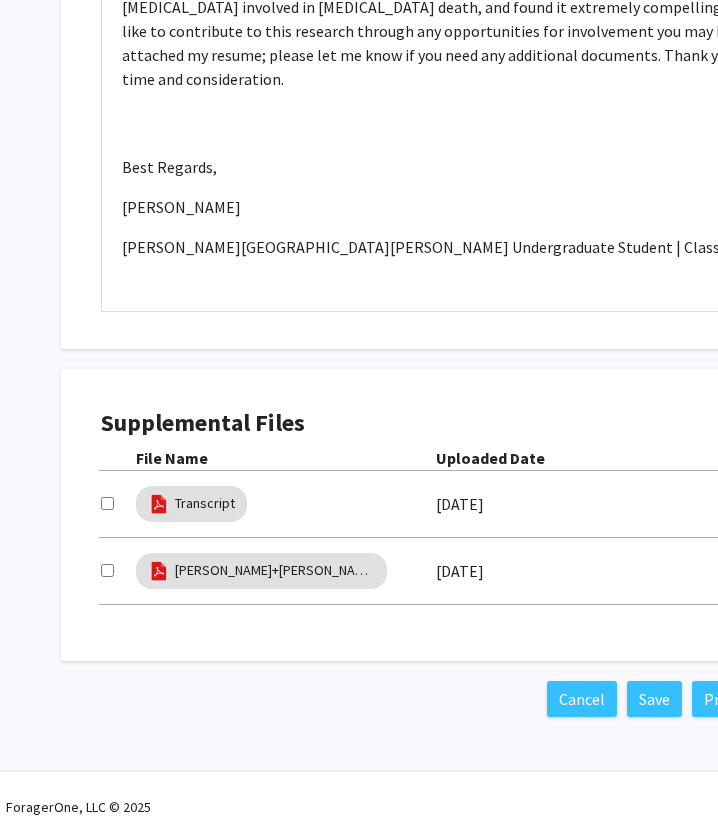 click at bounding box center (107, 570) 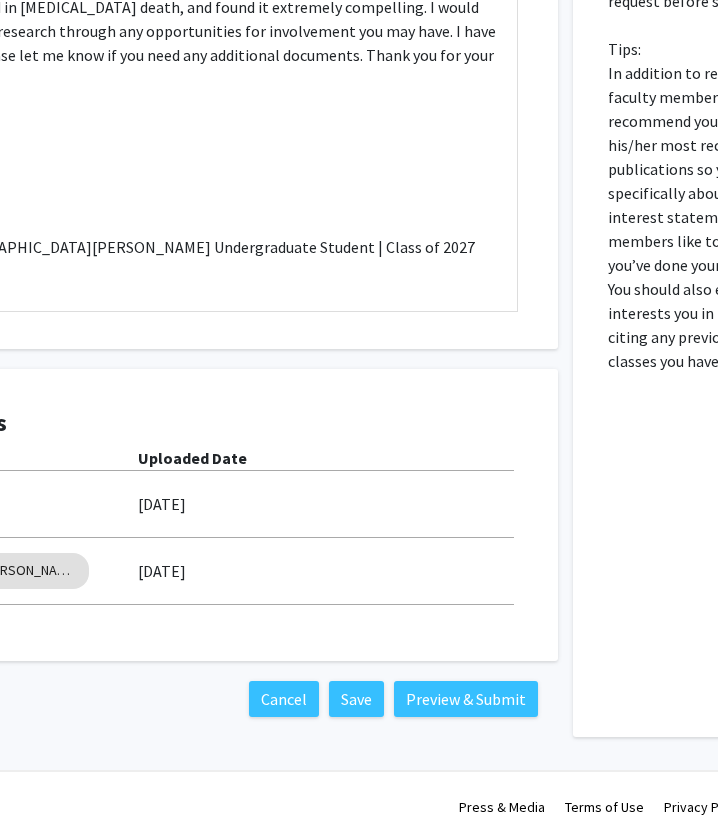 scroll, scrollTop: 1244, scrollLeft: 411, axis: both 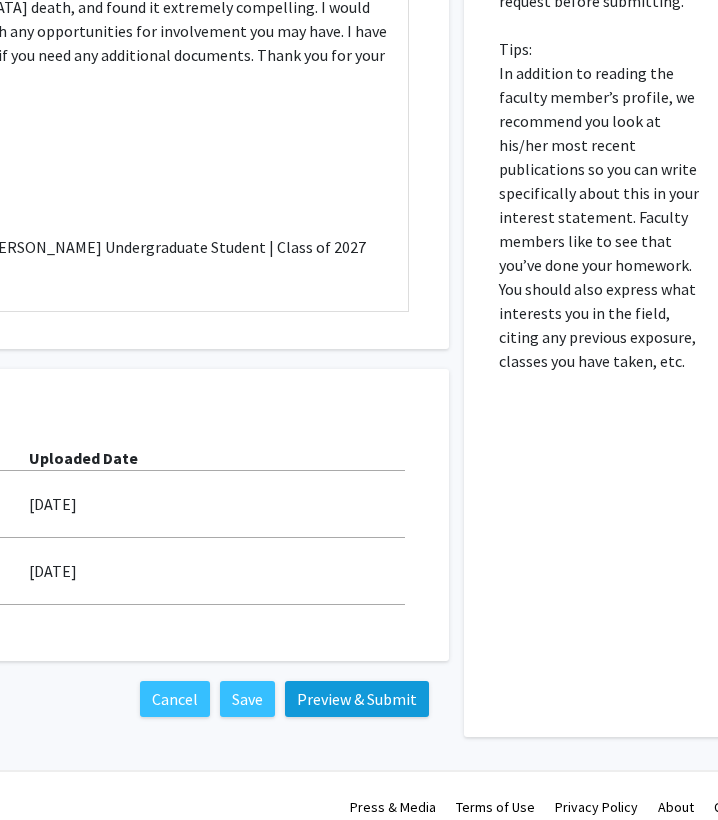 click on "Preview & Submit" at bounding box center [357, 699] 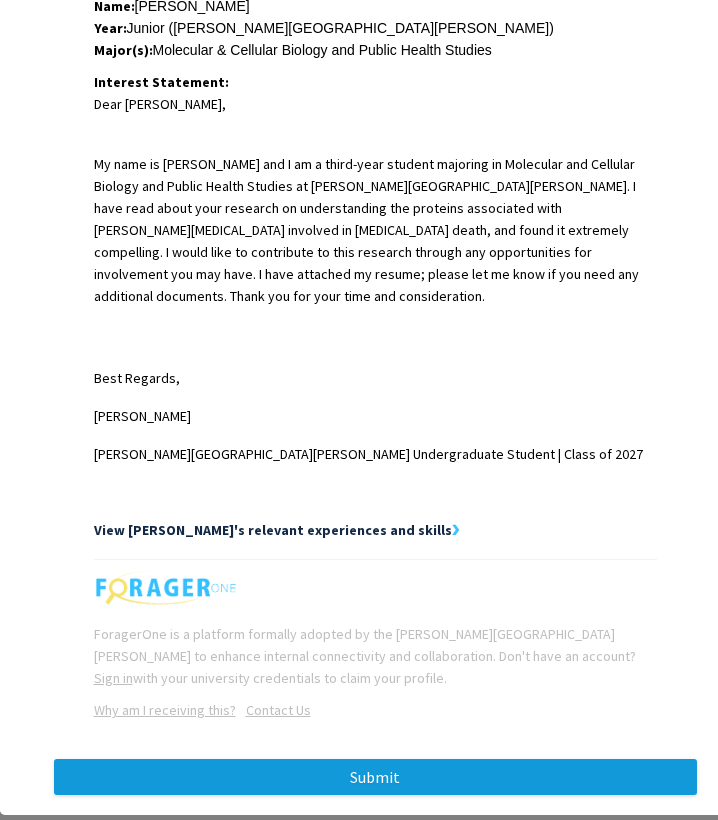 scroll, scrollTop: 475, scrollLeft: 0, axis: vertical 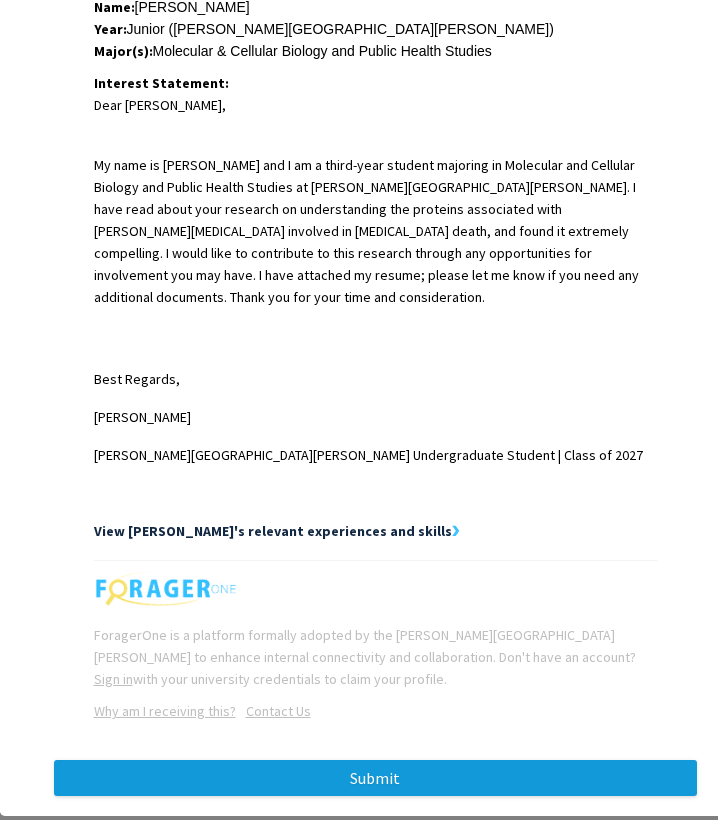 click on "Submit" at bounding box center [375, 778] 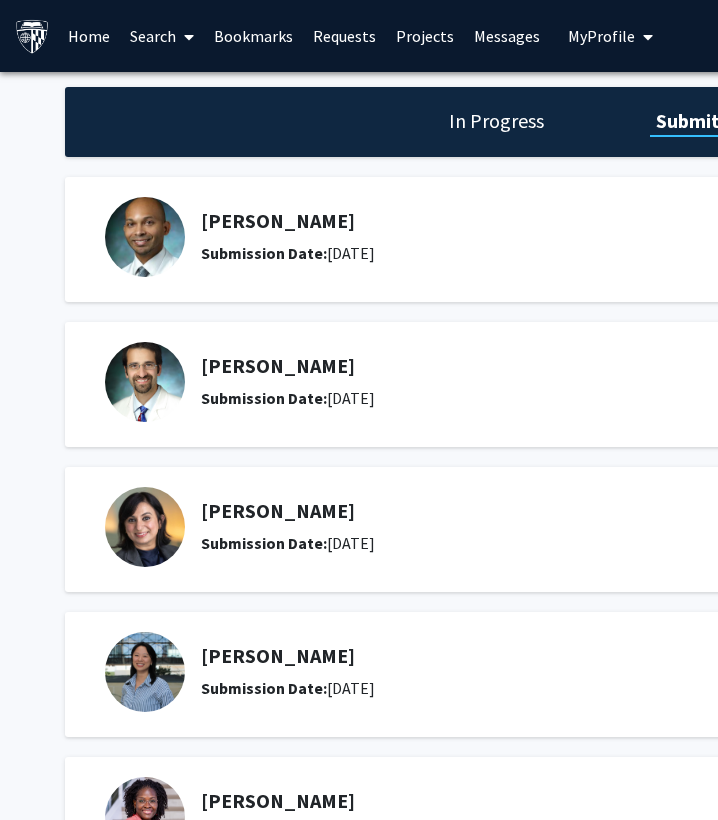 click on "Bookmarks" at bounding box center [253, 36] 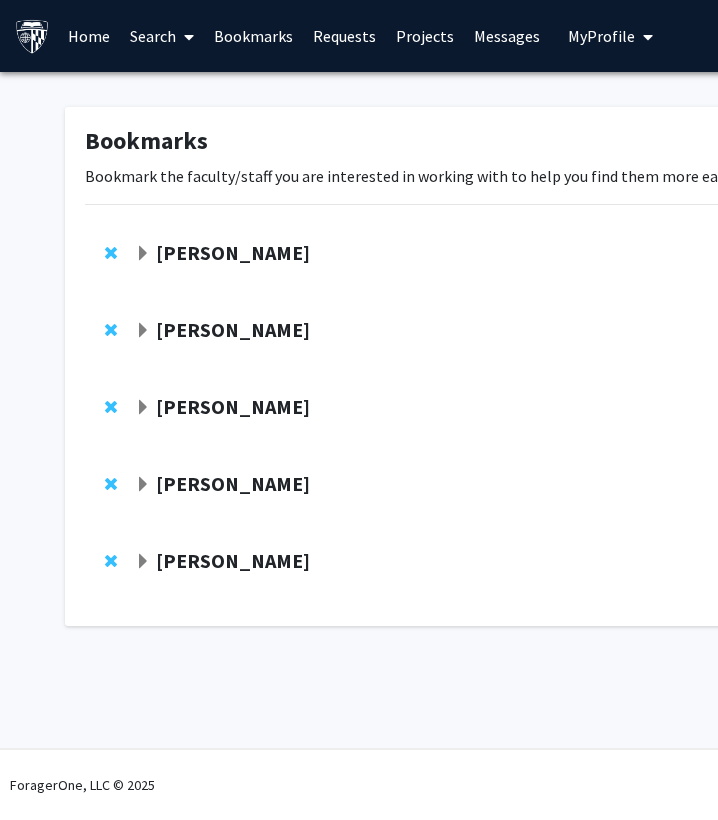 click 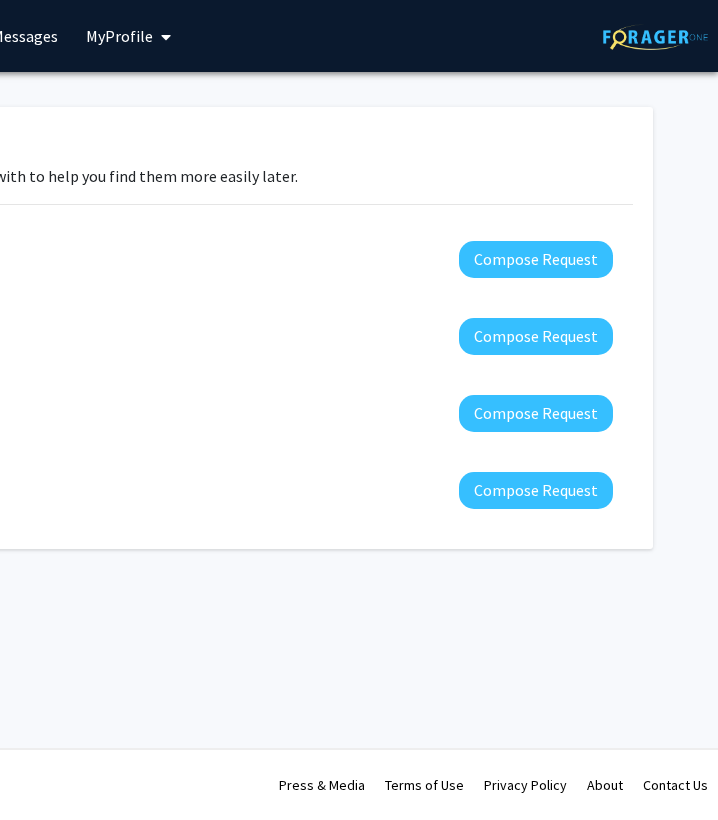 scroll, scrollTop: 0, scrollLeft: 482, axis: horizontal 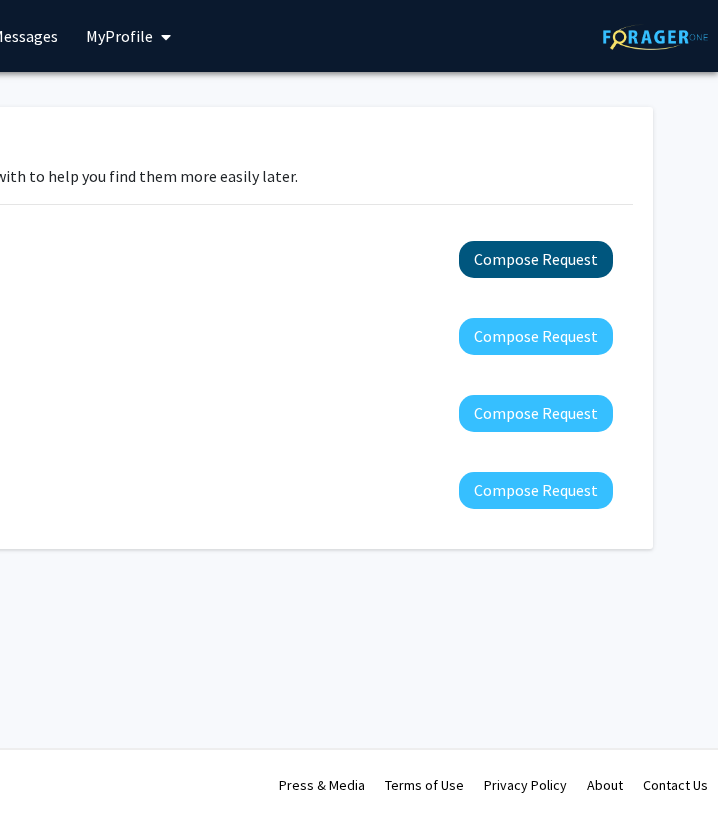 click on "Compose Request" 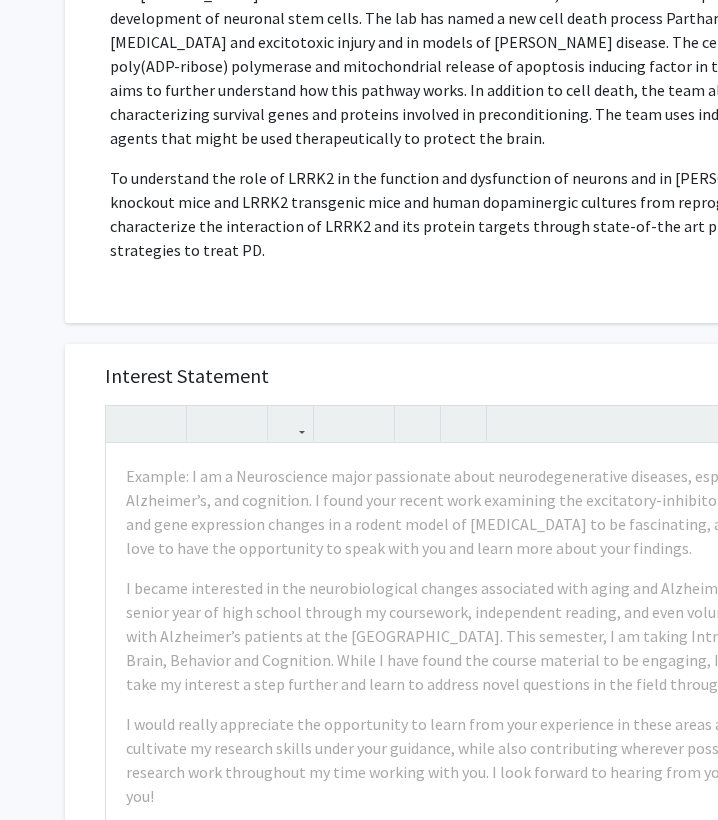 scroll, scrollTop: 494, scrollLeft: 0, axis: vertical 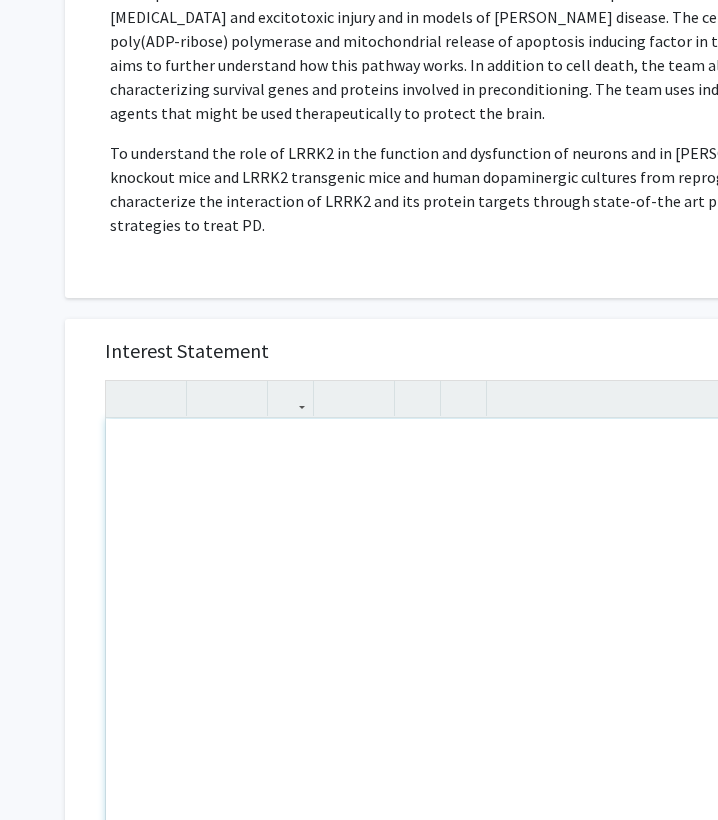 paste 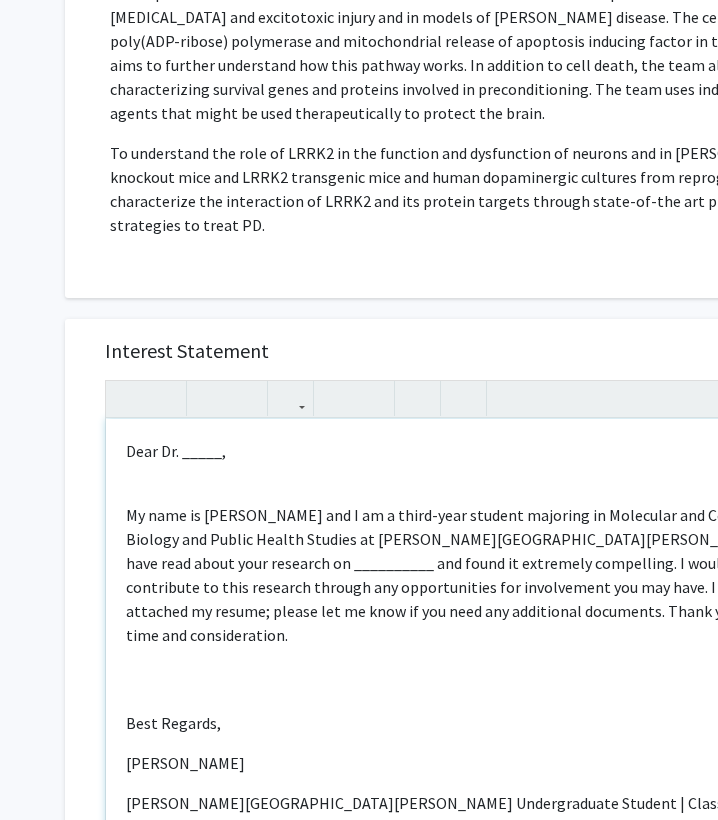 click on "Dear Dr. _____," at bounding box center [462, 451] 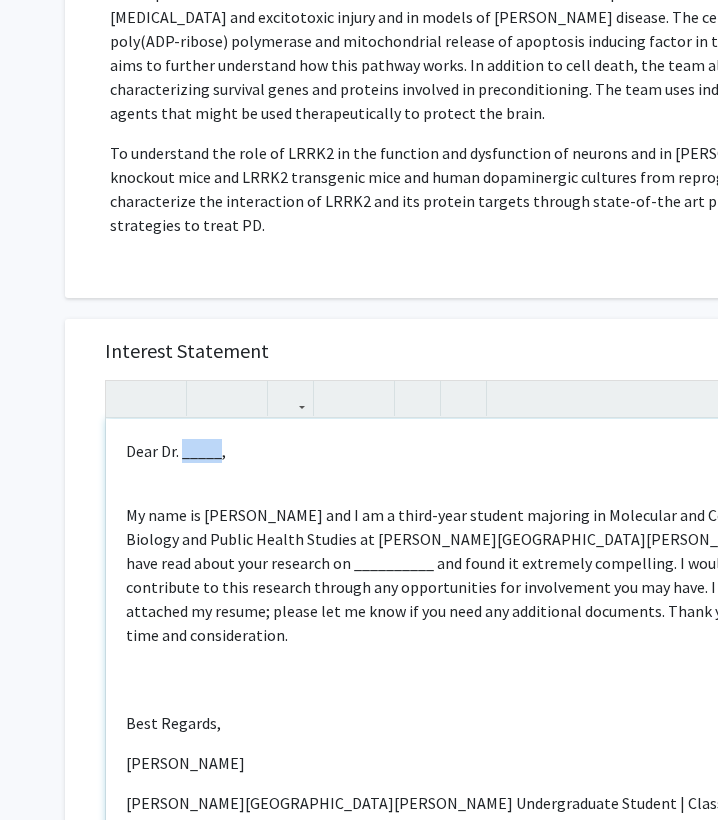 click on "Dear Dr. _____," at bounding box center (462, 451) 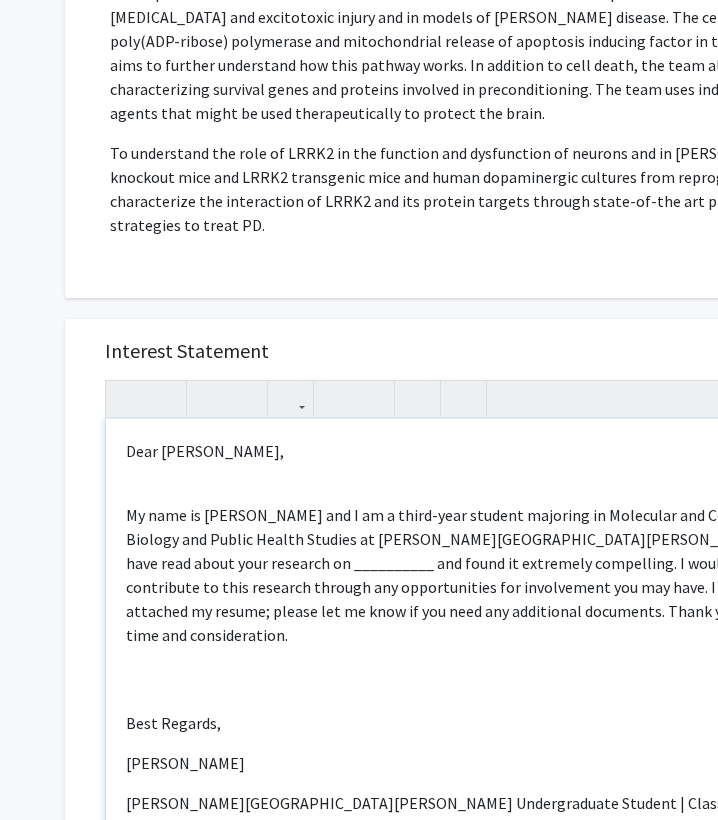 type on "<p>Dear Dr. Valina Dawson,</p><br><p>My name is Leemu Wesley and I am a third-year student majoring in Molecular and Cellular Biology and Public Health Studies at Johns Hopkins University. I have read about your research on __________ and found it extremely compelling. I would like to contribute to this research through any opportunities for involvement you may have. I have attached my resume; please let me know if you need any additional documents. Thank you for your time and consideration.&nbsp;</p><br><br><p>Best Regards,</p><p>Leemu G. Wesley</p><p>Johns Hopkins University Undergraduate Student | Class of 2027</p><p><br></p>" 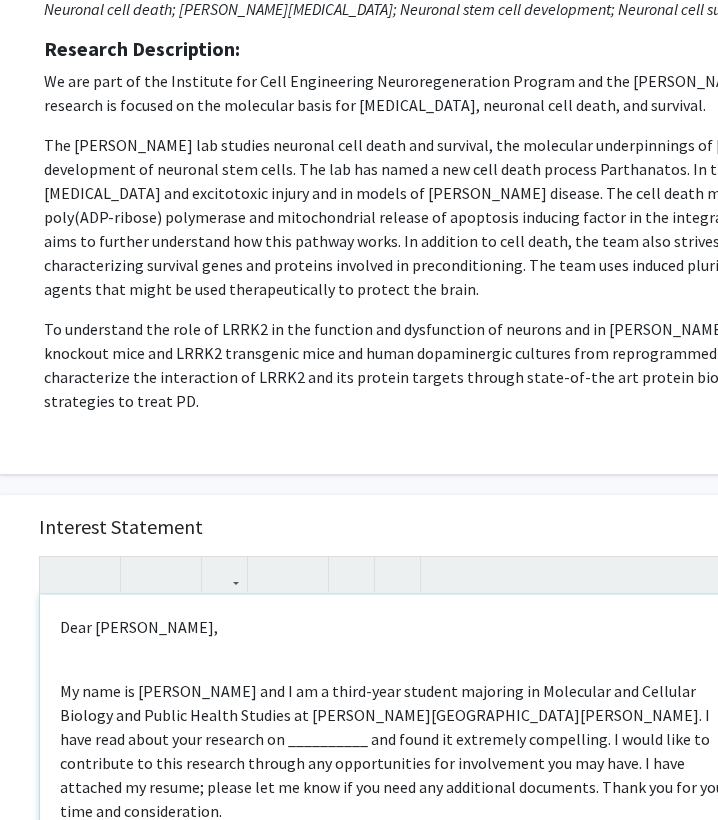 scroll, scrollTop: 318, scrollLeft: 67, axis: both 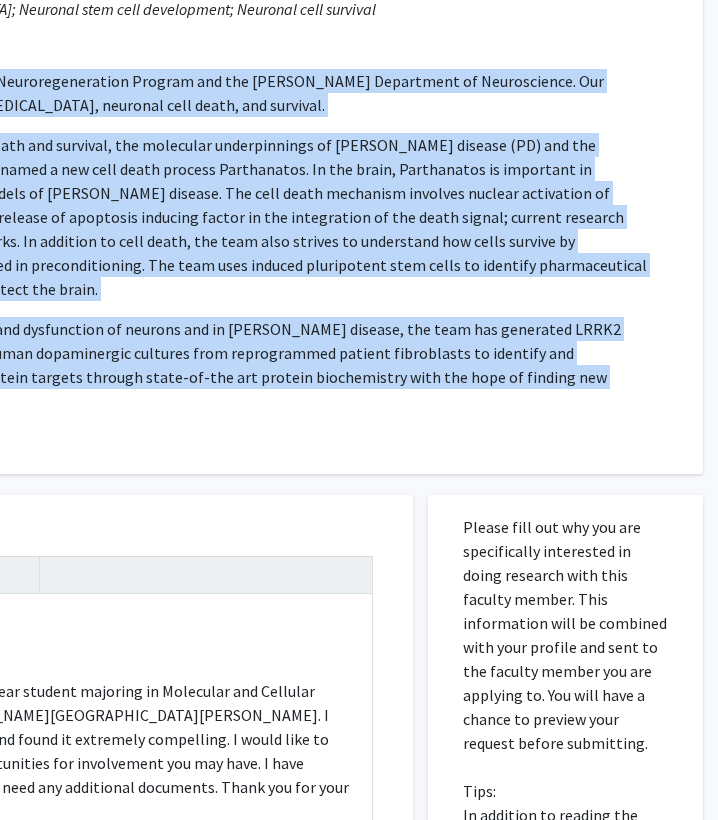 drag, startPoint x: 44, startPoint y: 81, endPoint x: 621, endPoint y: 359, distance: 640.4787 